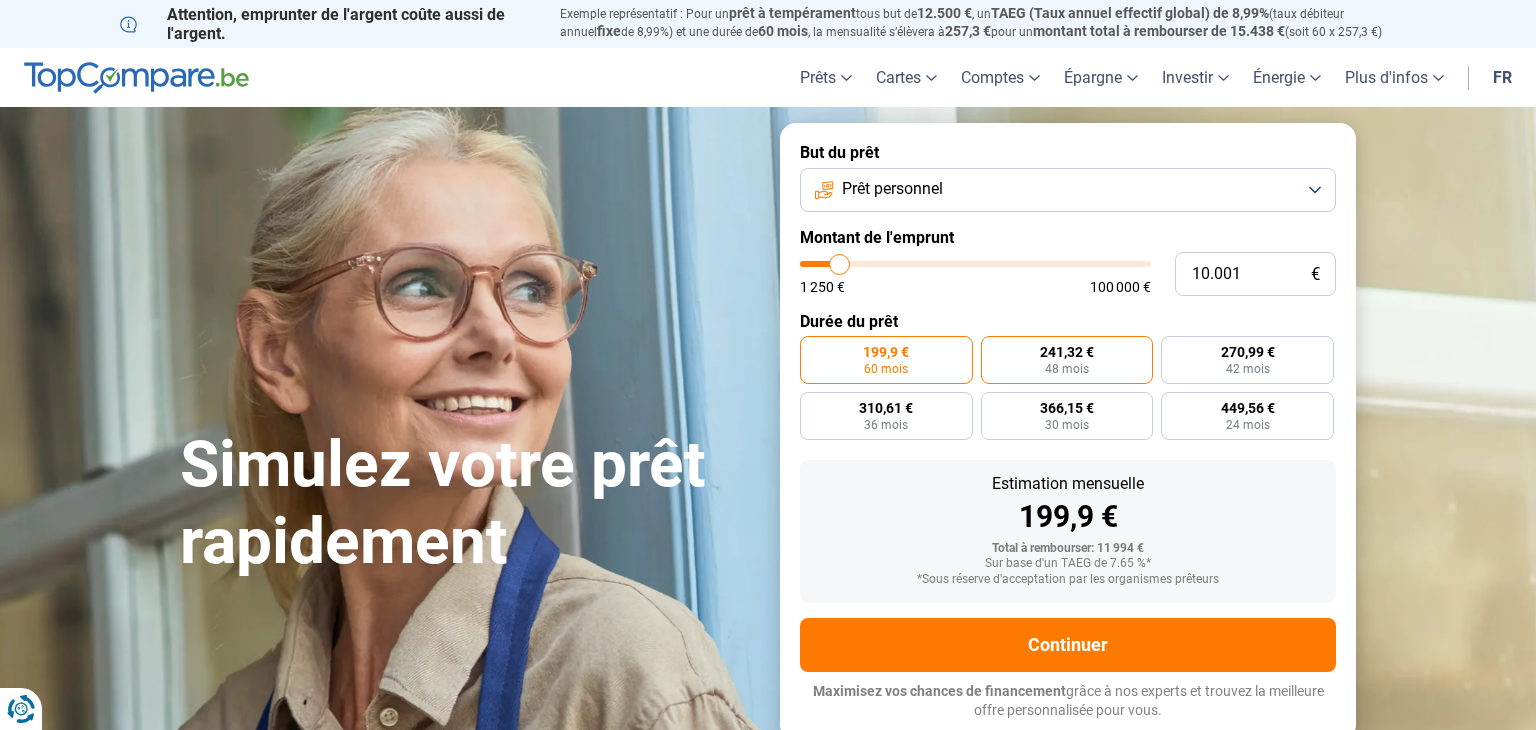 scroll, scrollTop: 0, scrollLeft: 0, axis: both 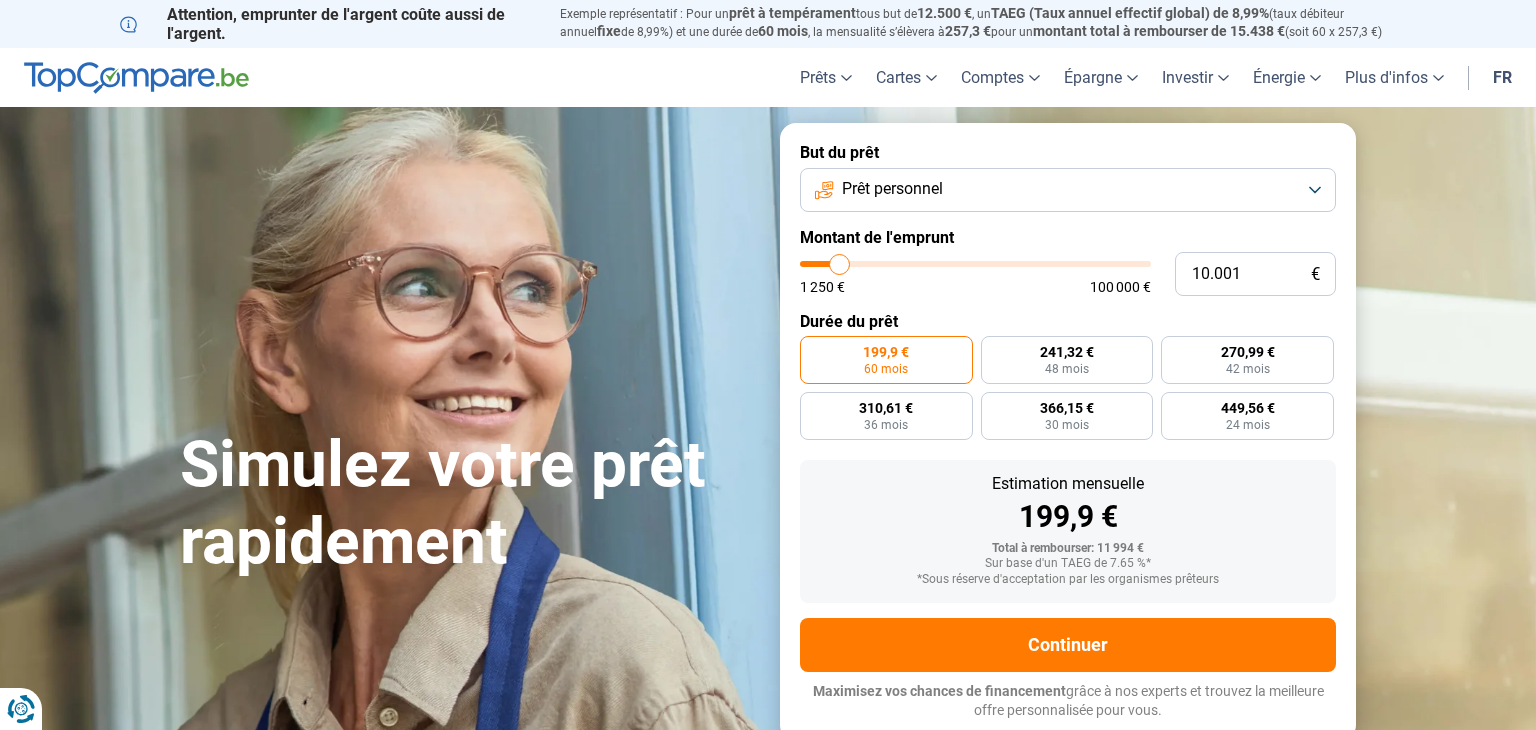 type on "9.500" 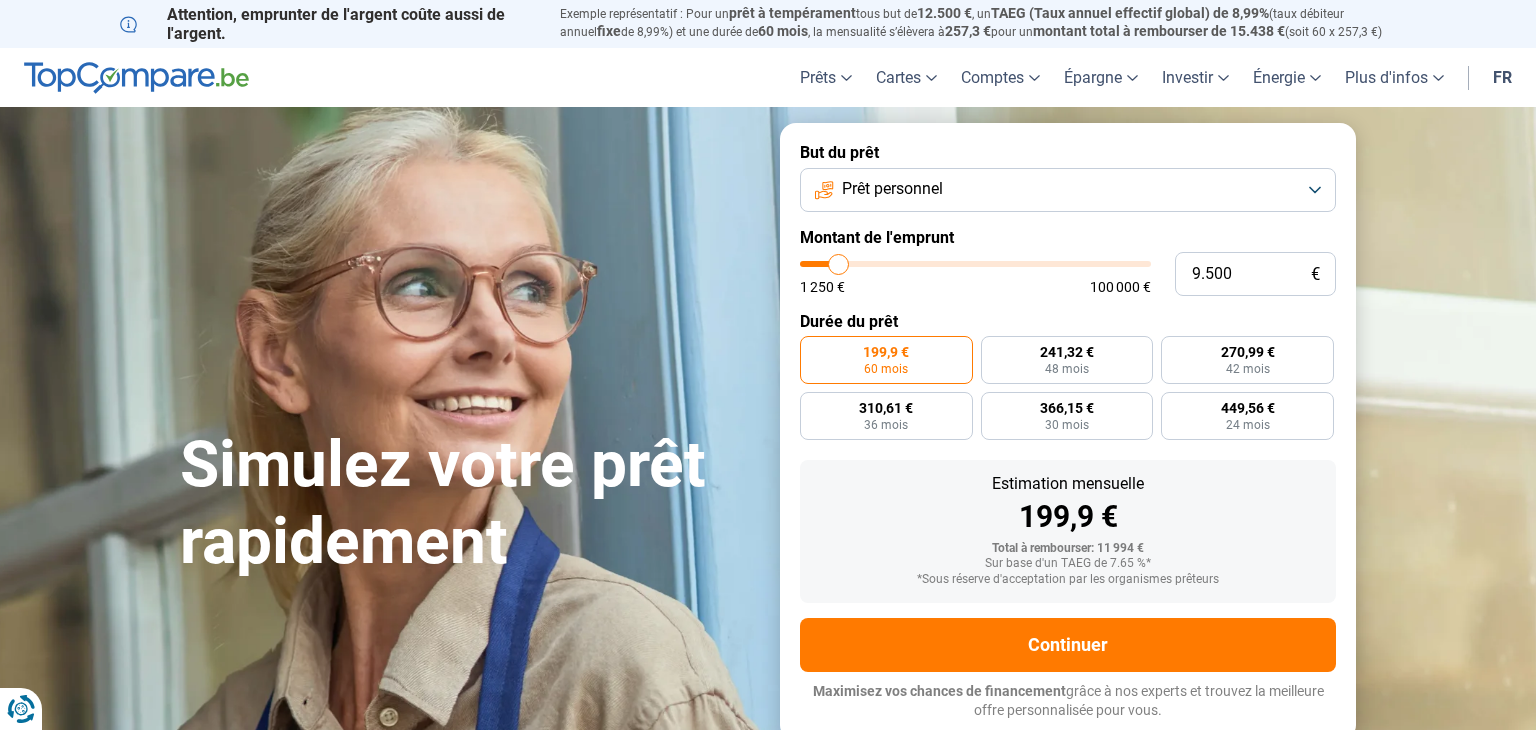 type on "9.750" 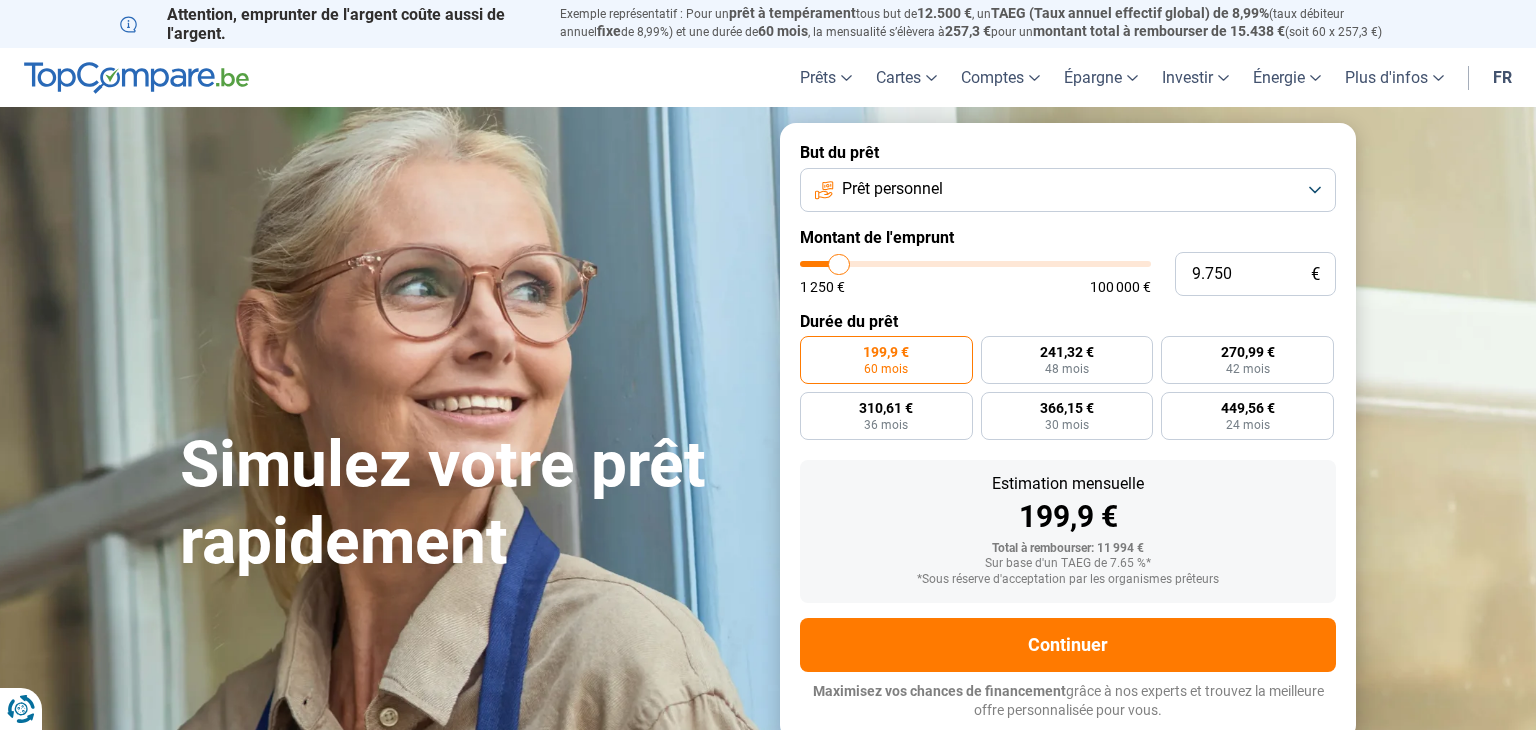 type on "10.000" 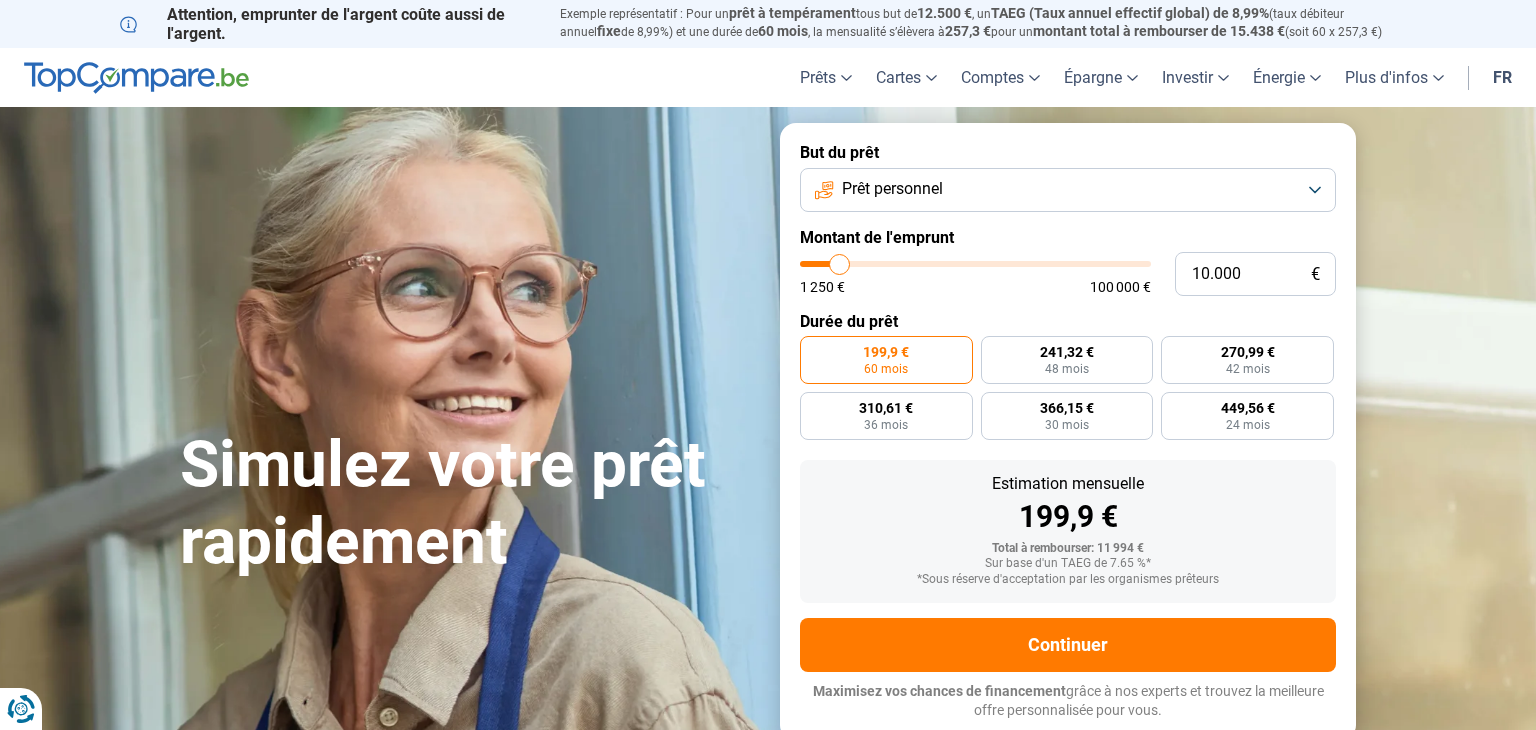 type on "10.250" 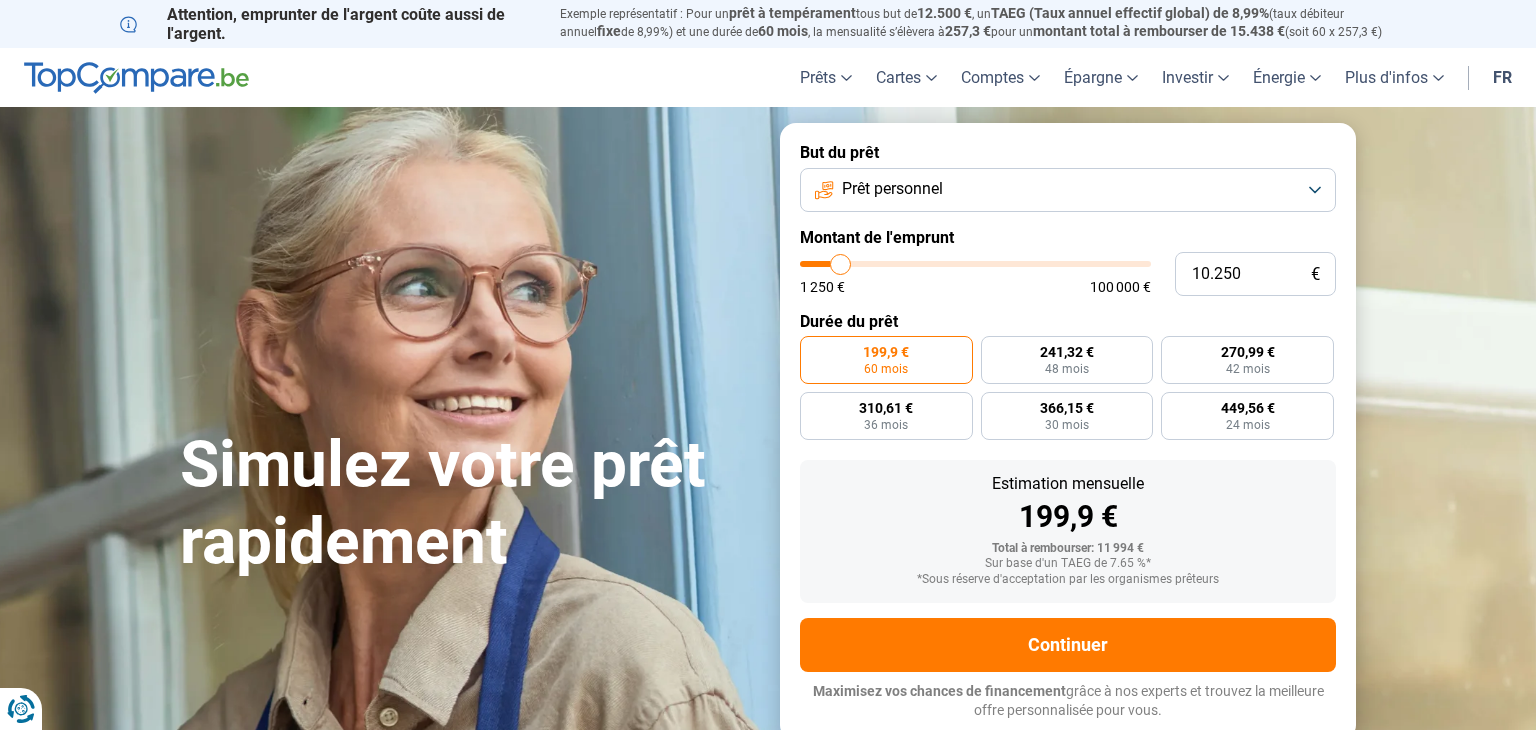 type on "10.500" 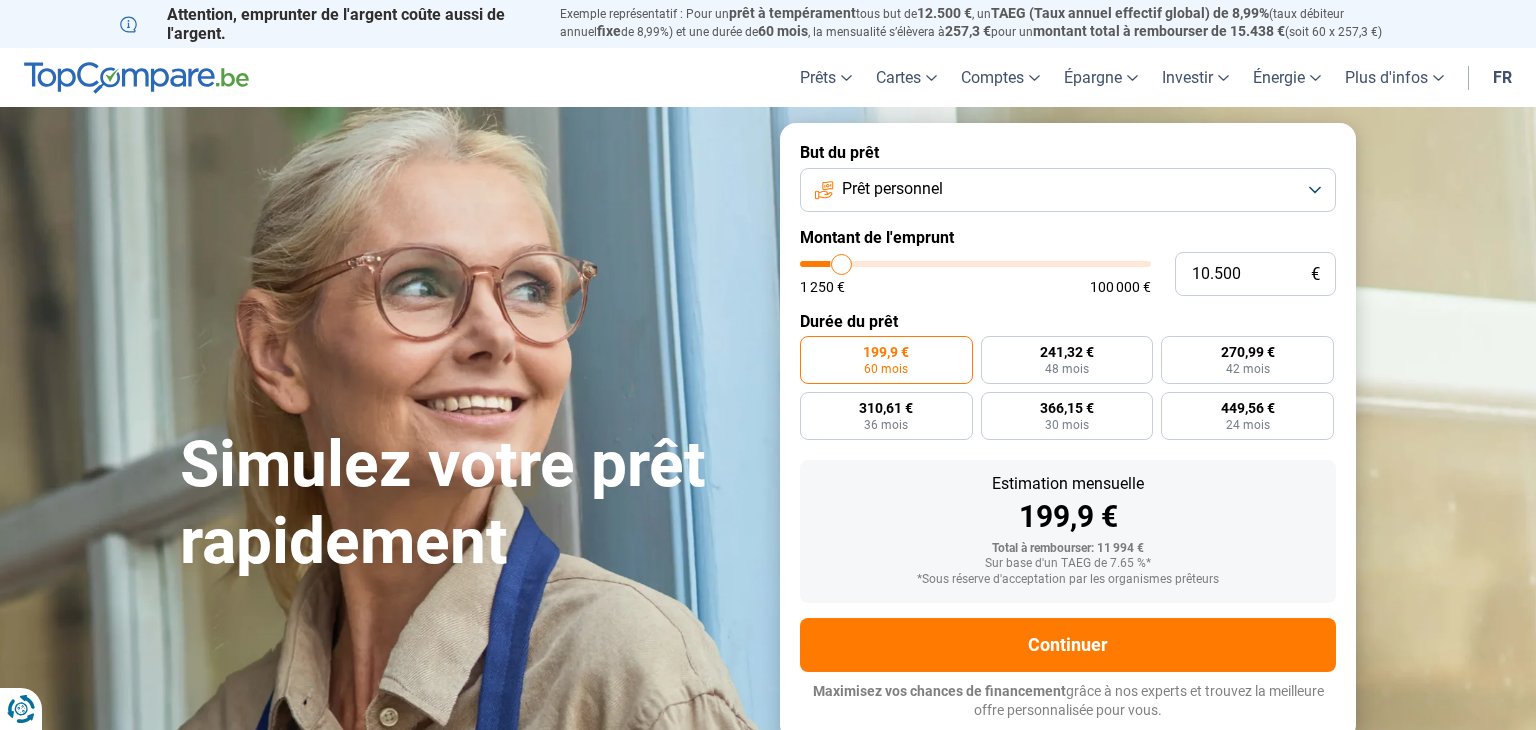 type on "10.750" 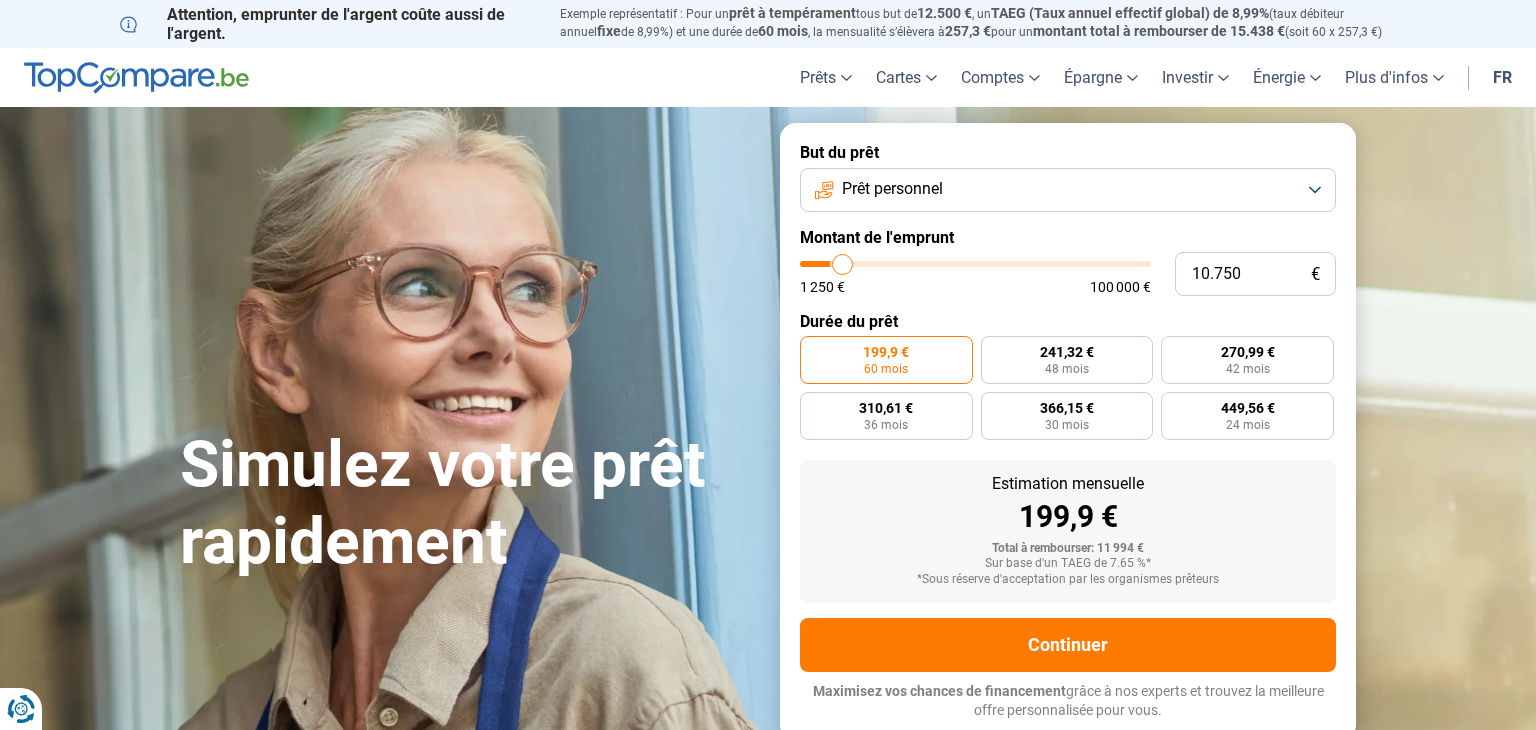 type on "11.000" 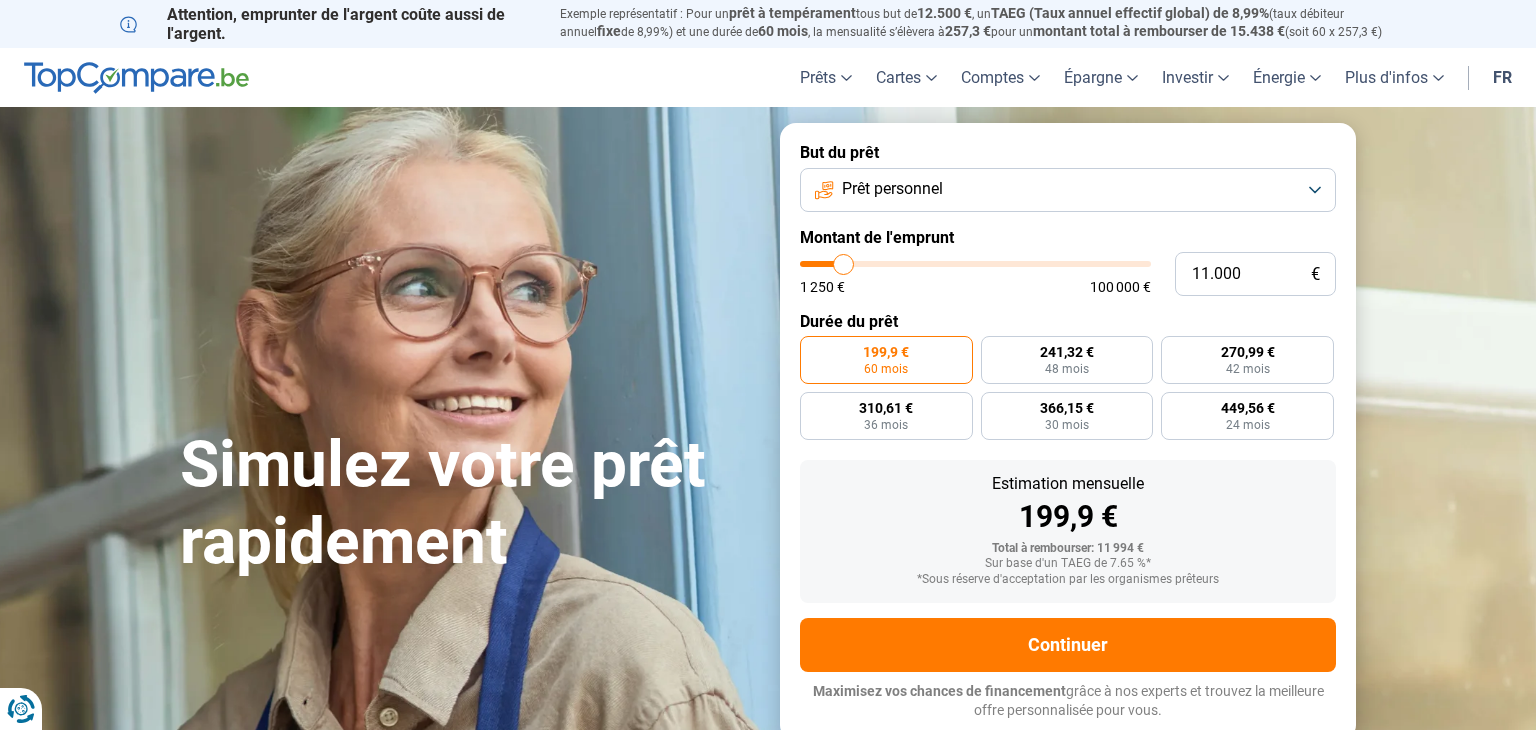type on "11.250" 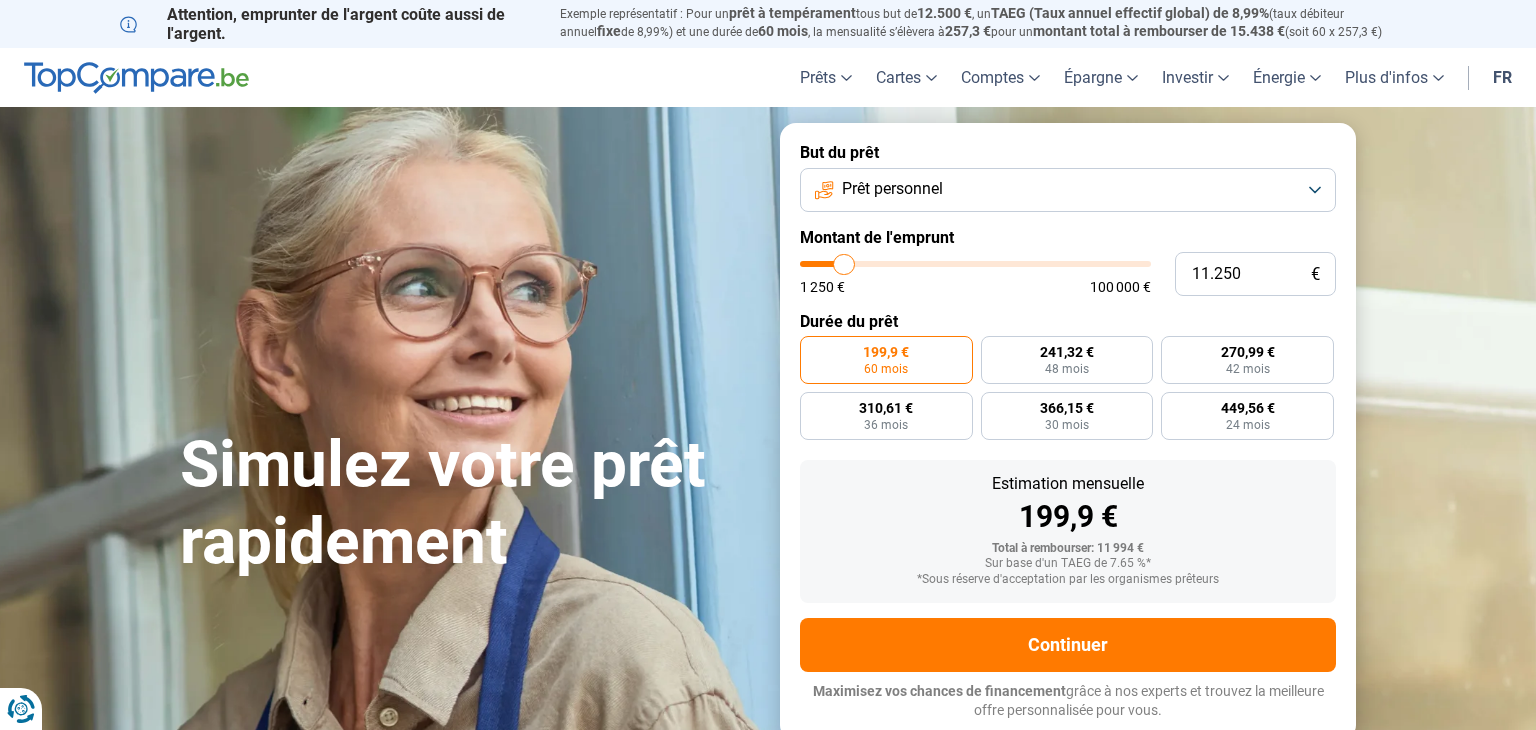 type on "11.500" 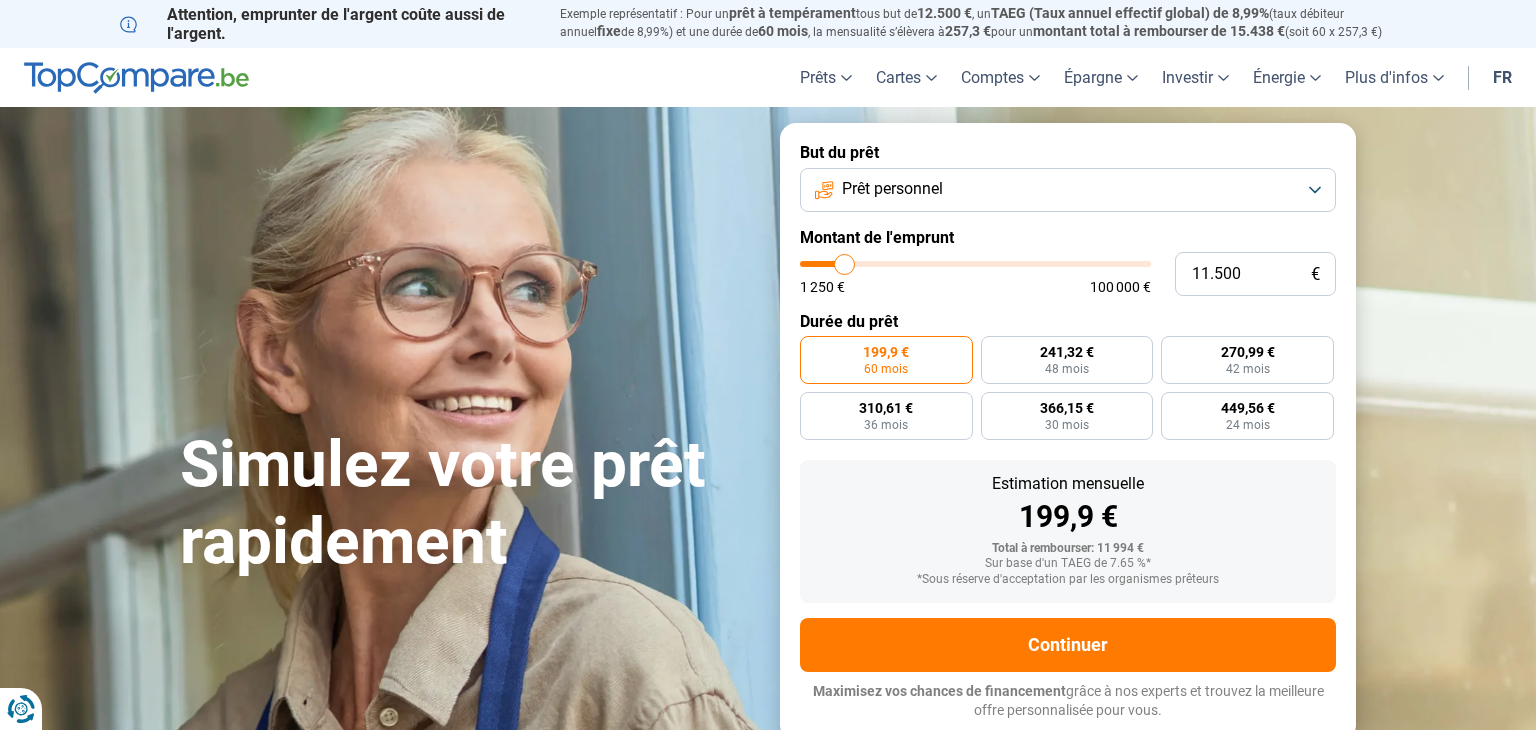 type on "11.750" 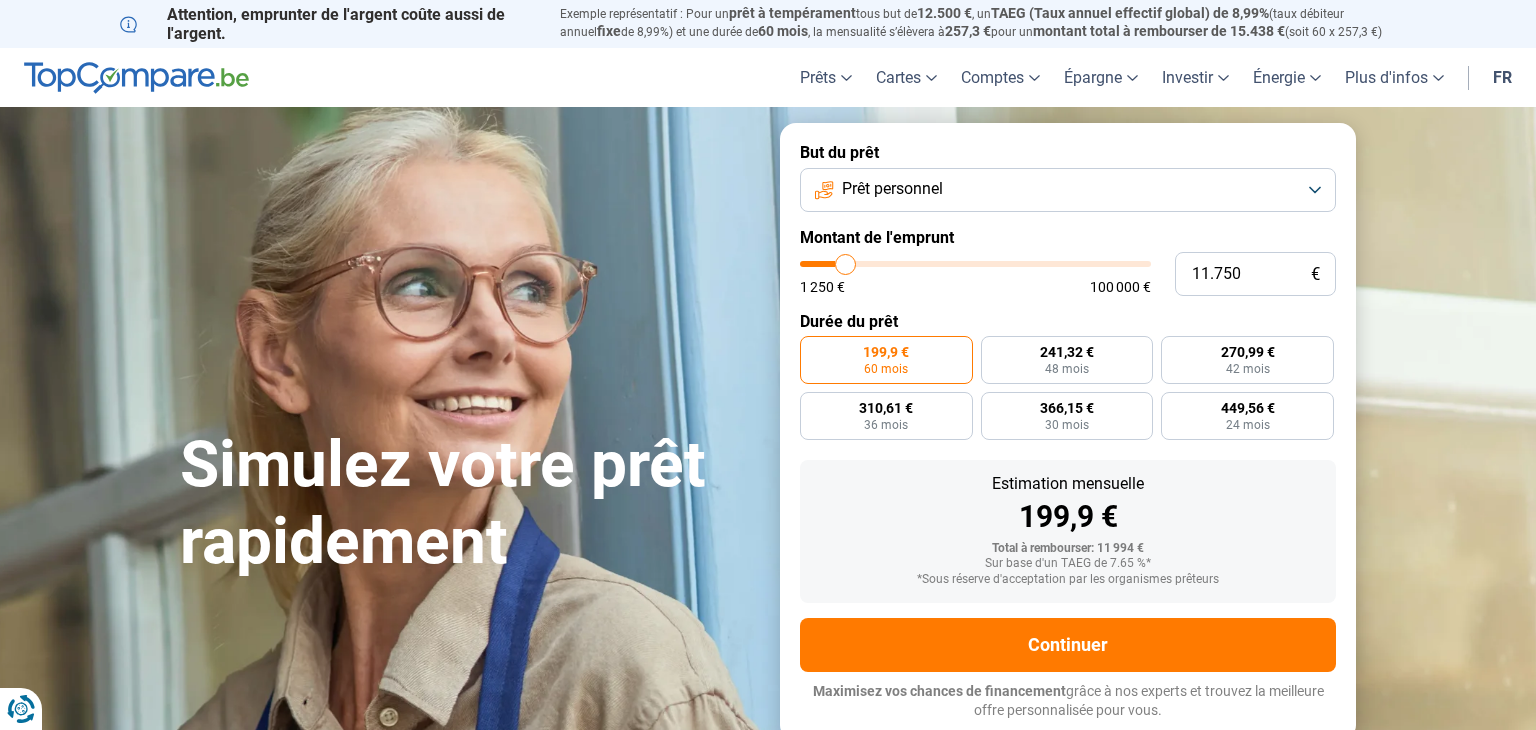 type on "12.000" 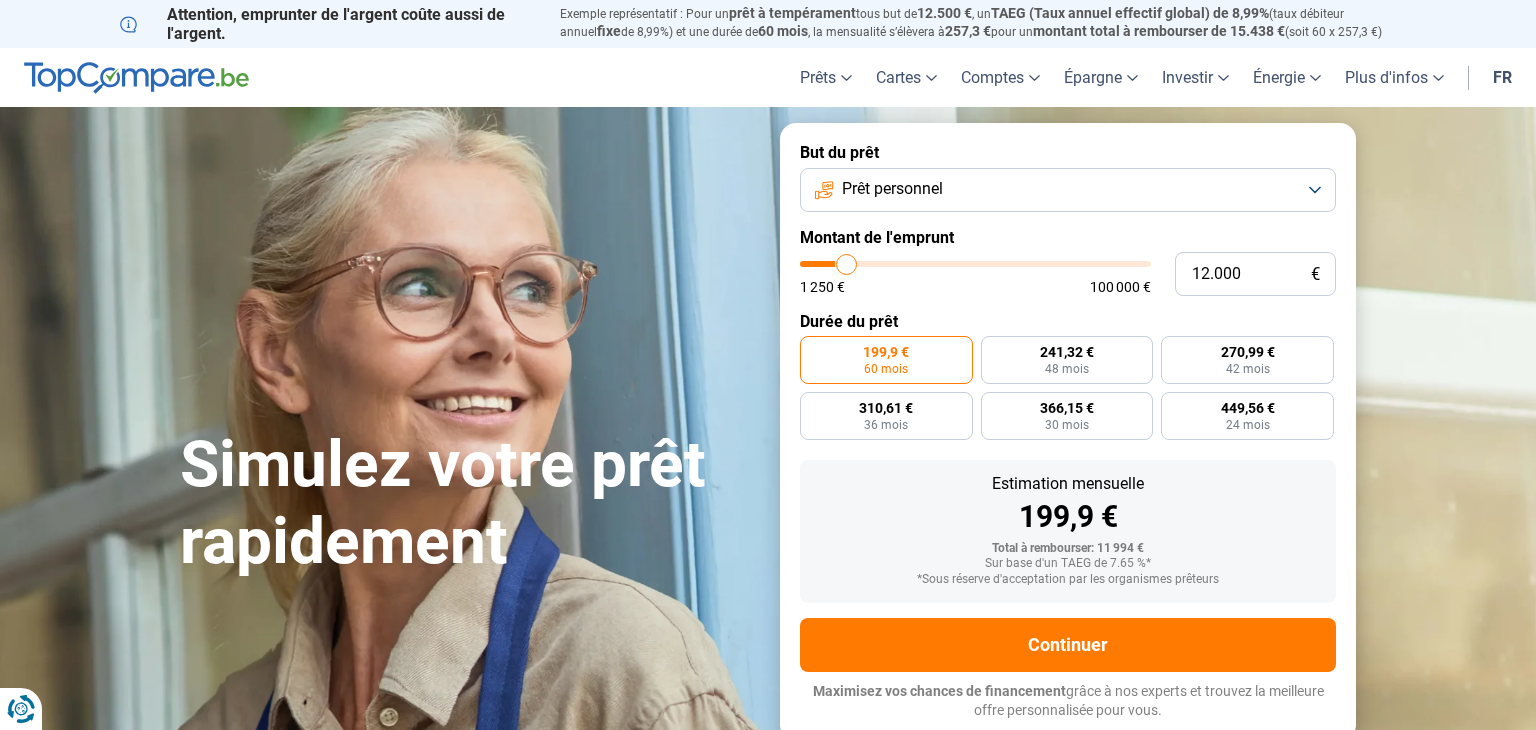 type on "12.250" 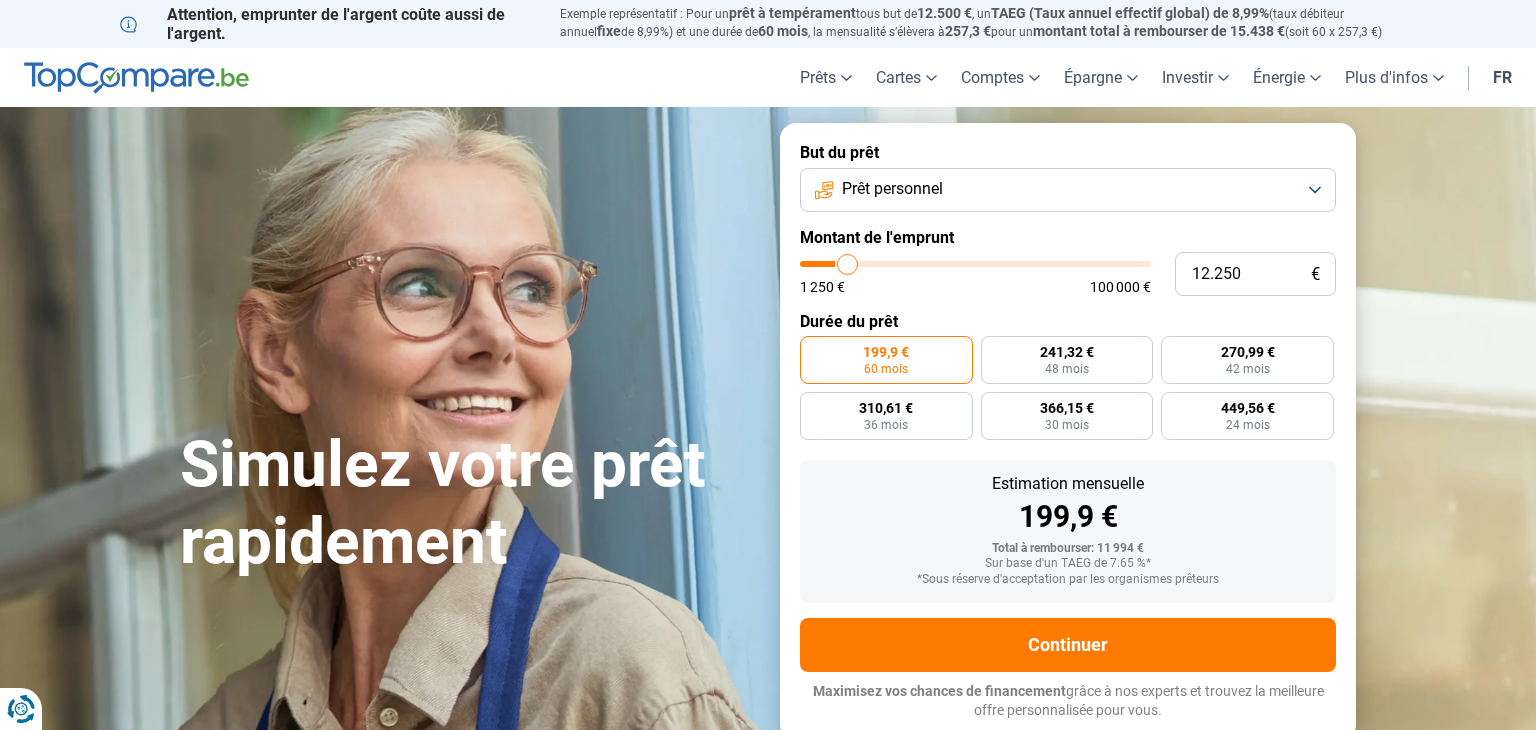 type on "13.000" 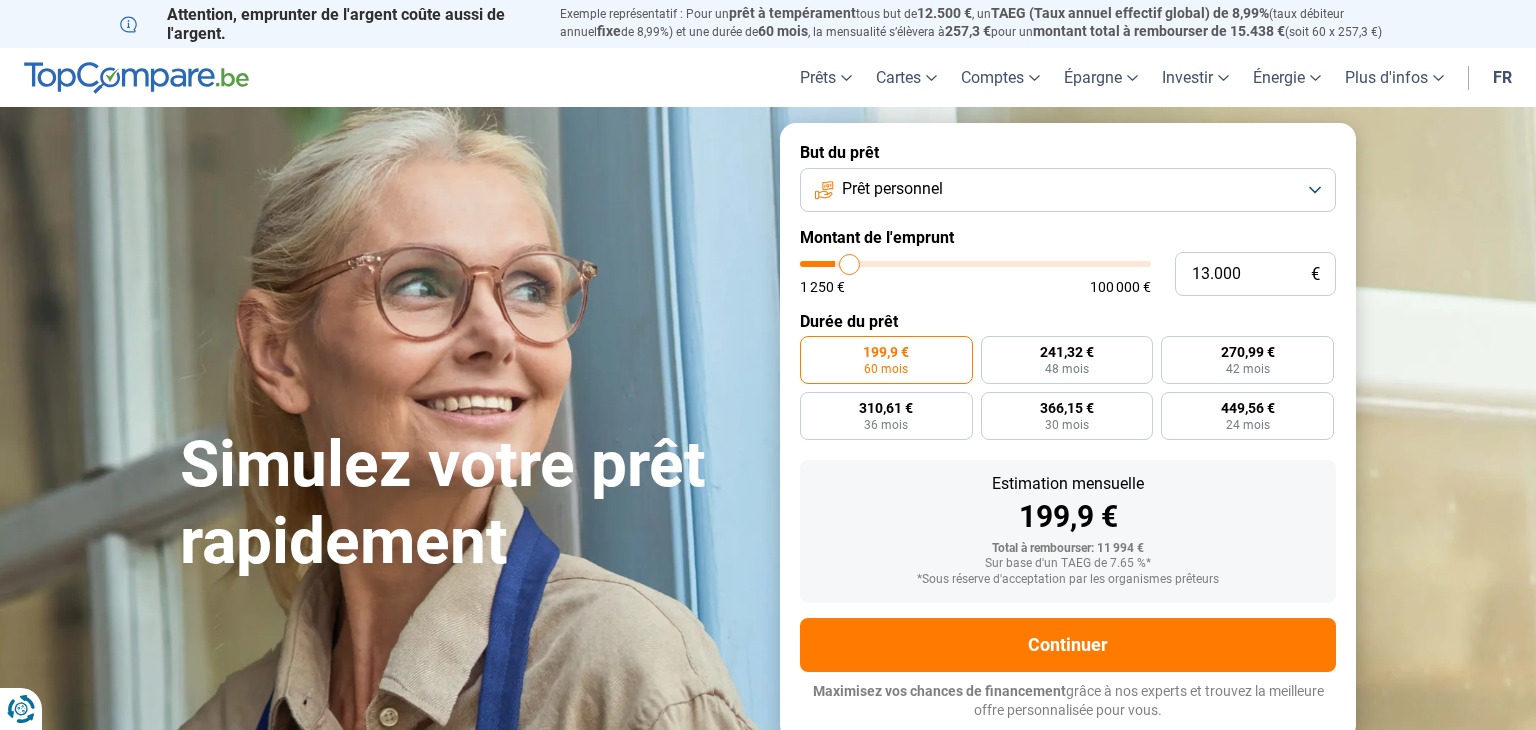 type on "13.250" 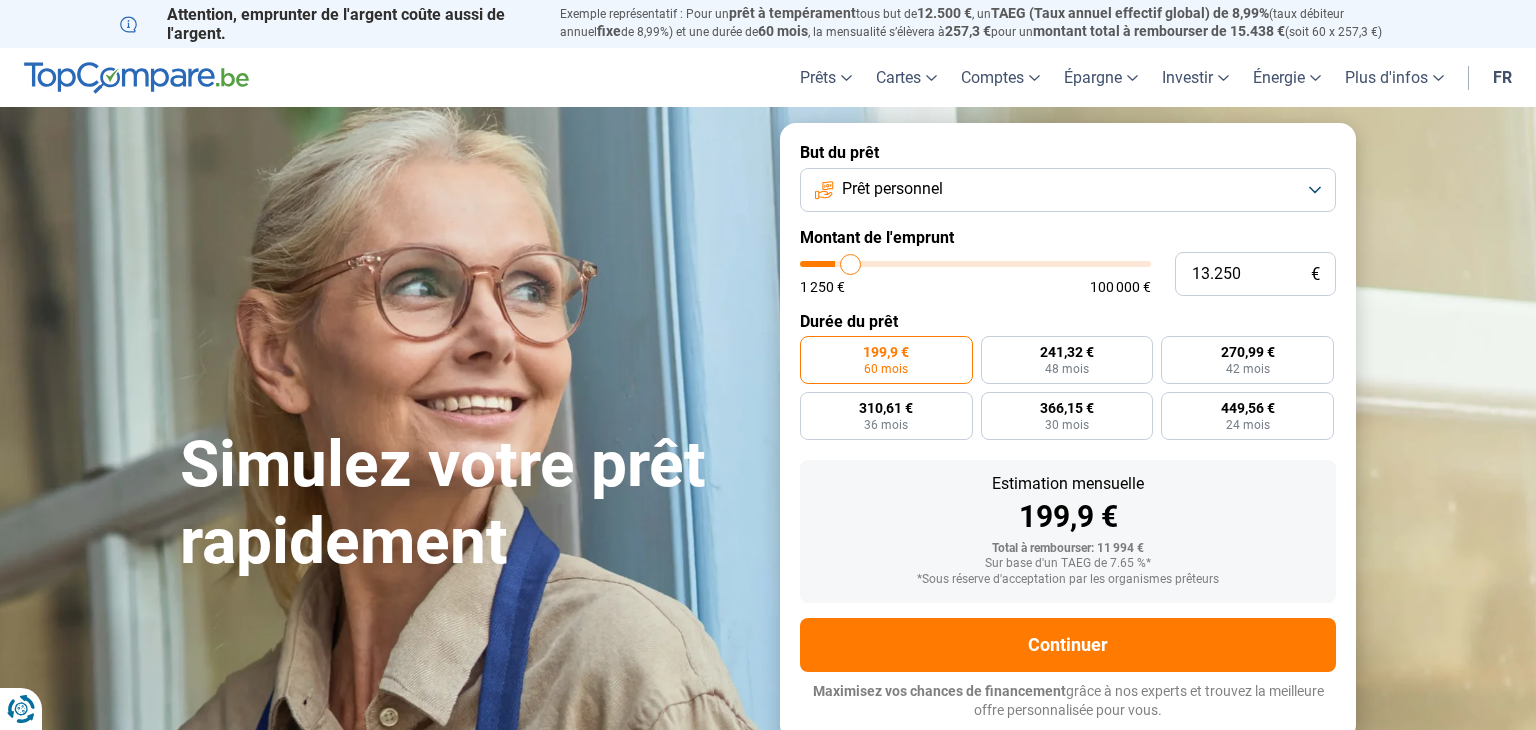 type on "13.500" 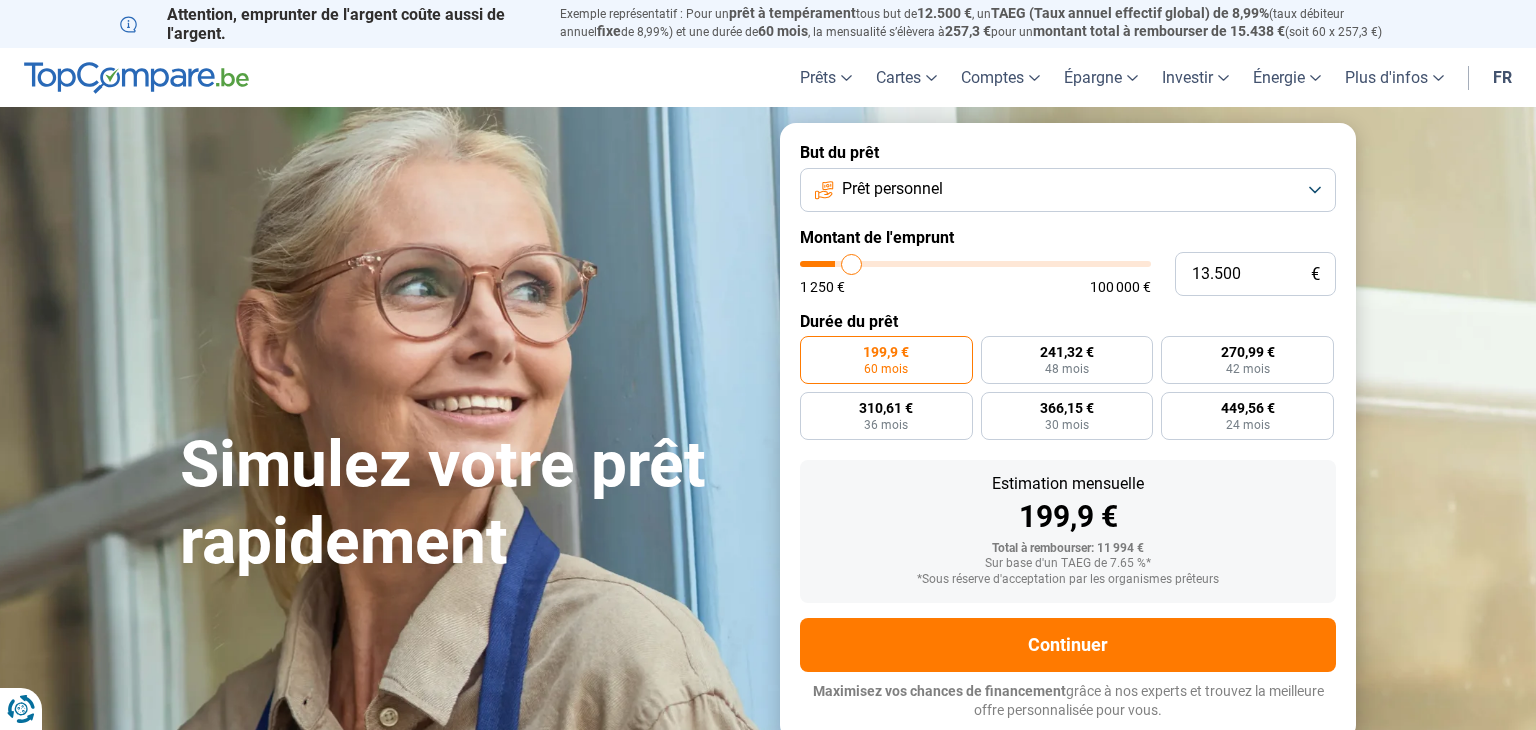 type on "13.750" 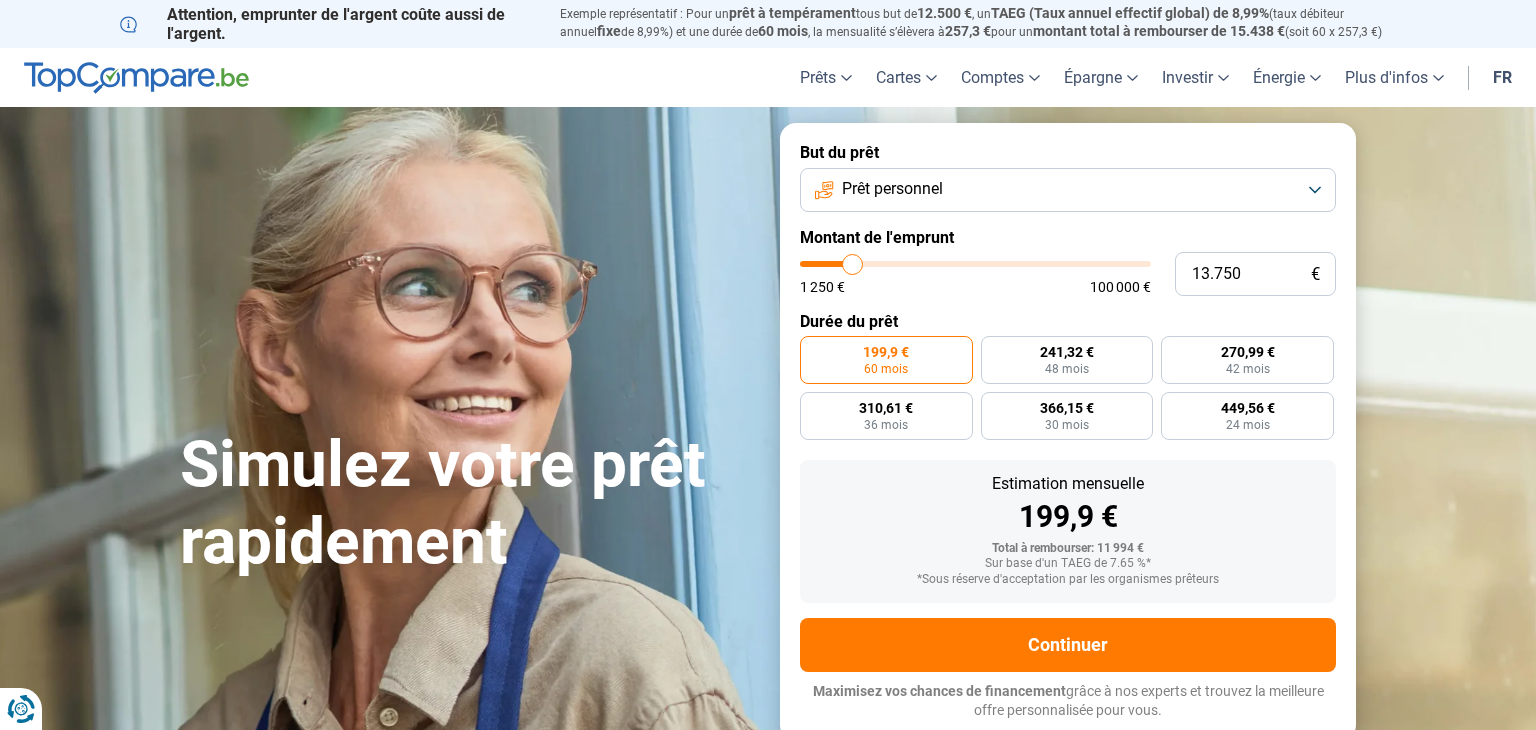 type on "14.000" 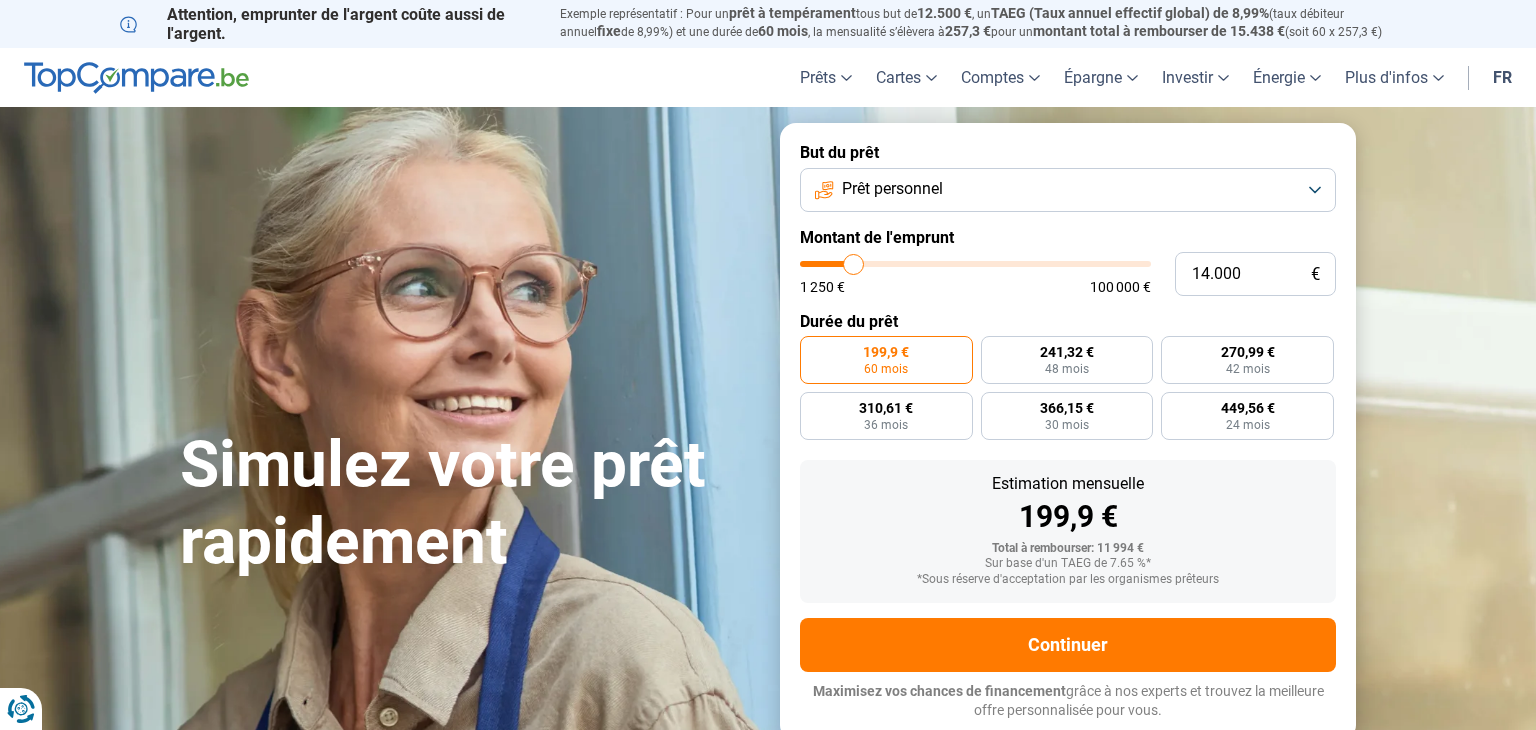 type on "14.250" 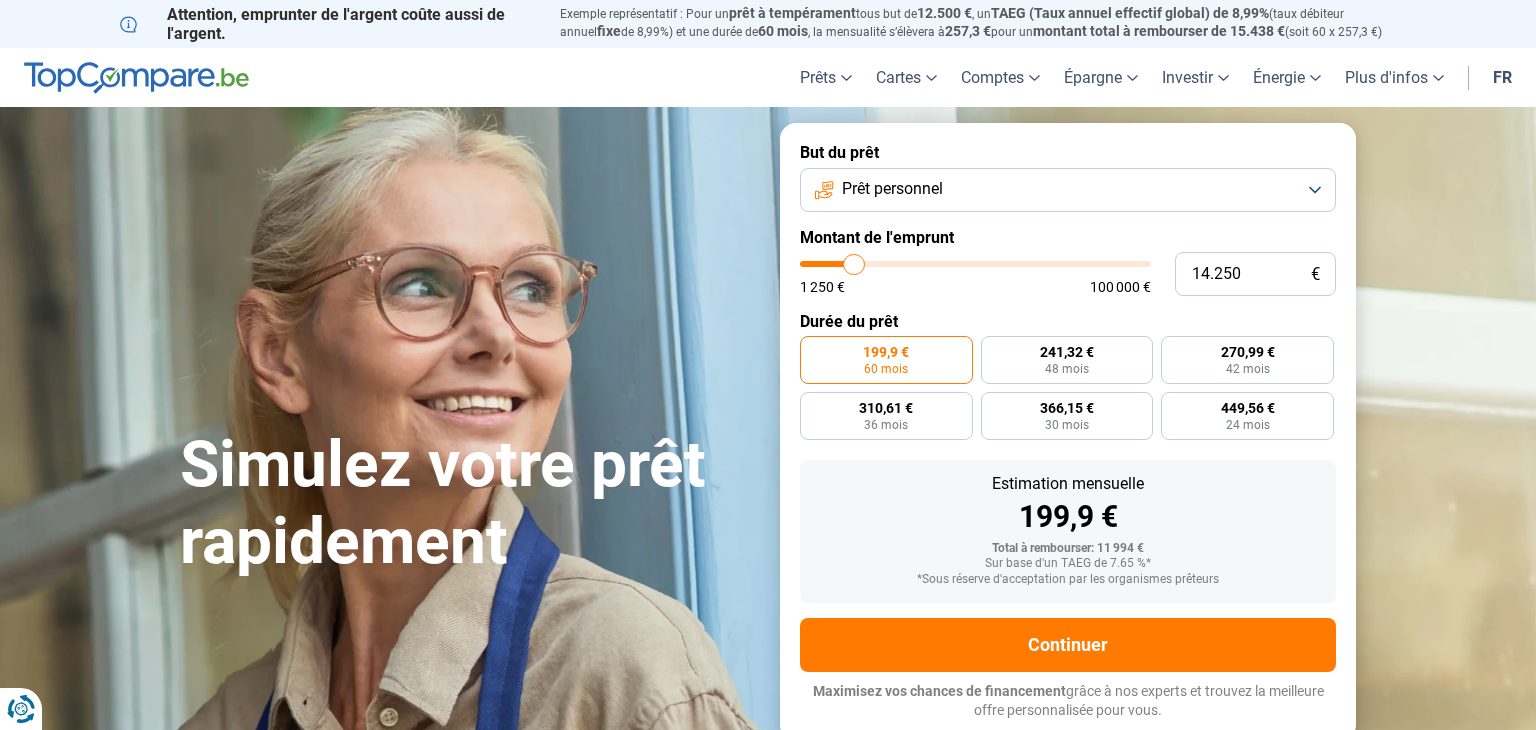 type on "14.500" 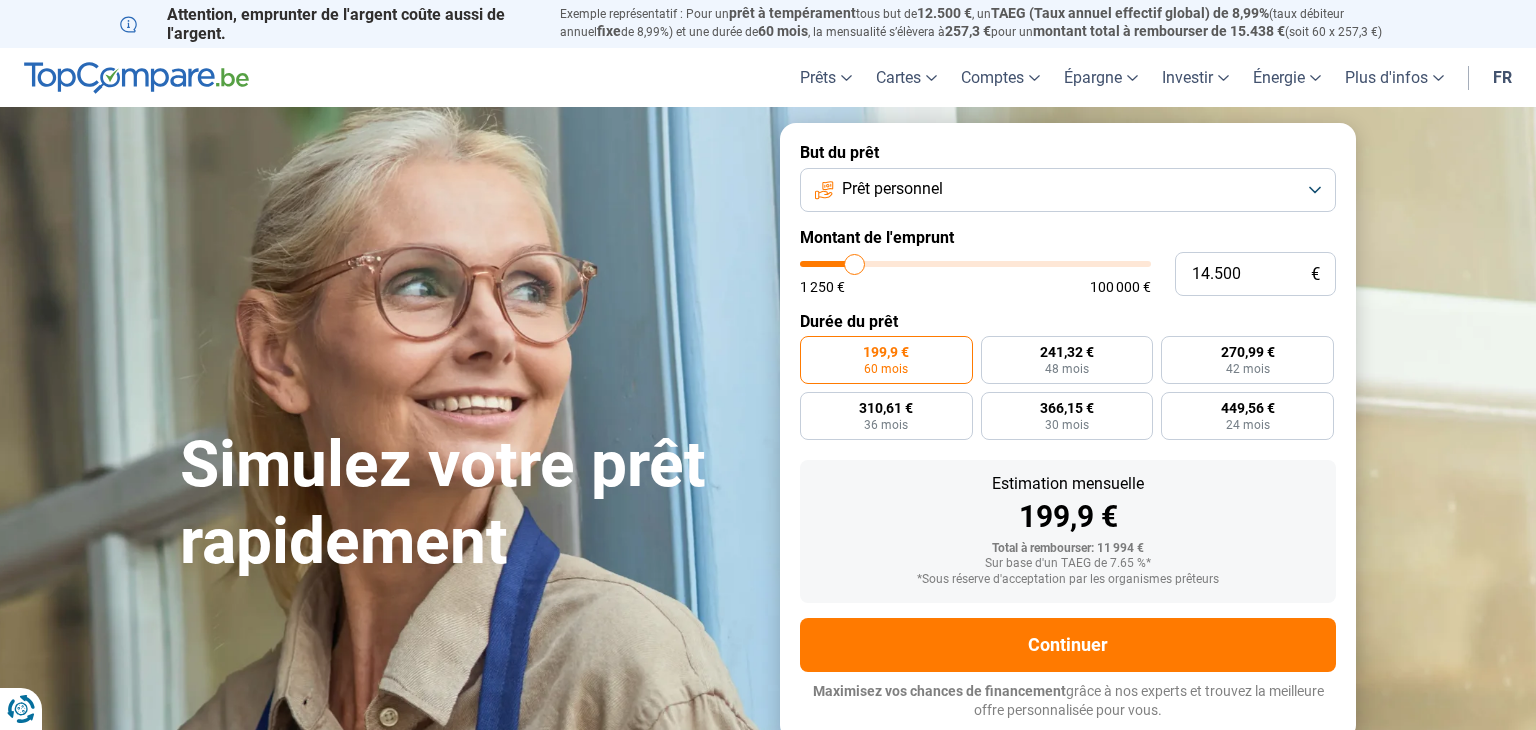 type on "14.250" 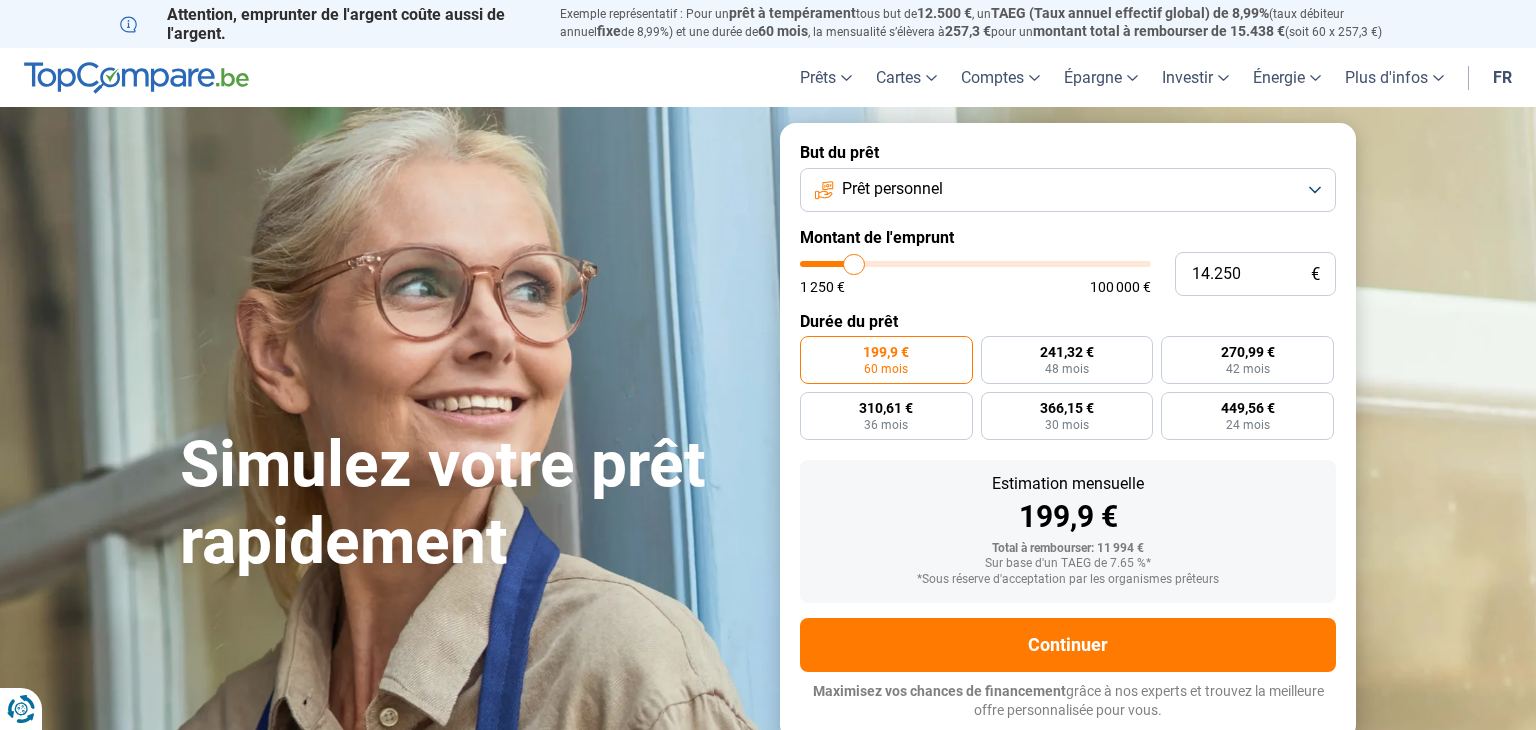 type on "14.000" 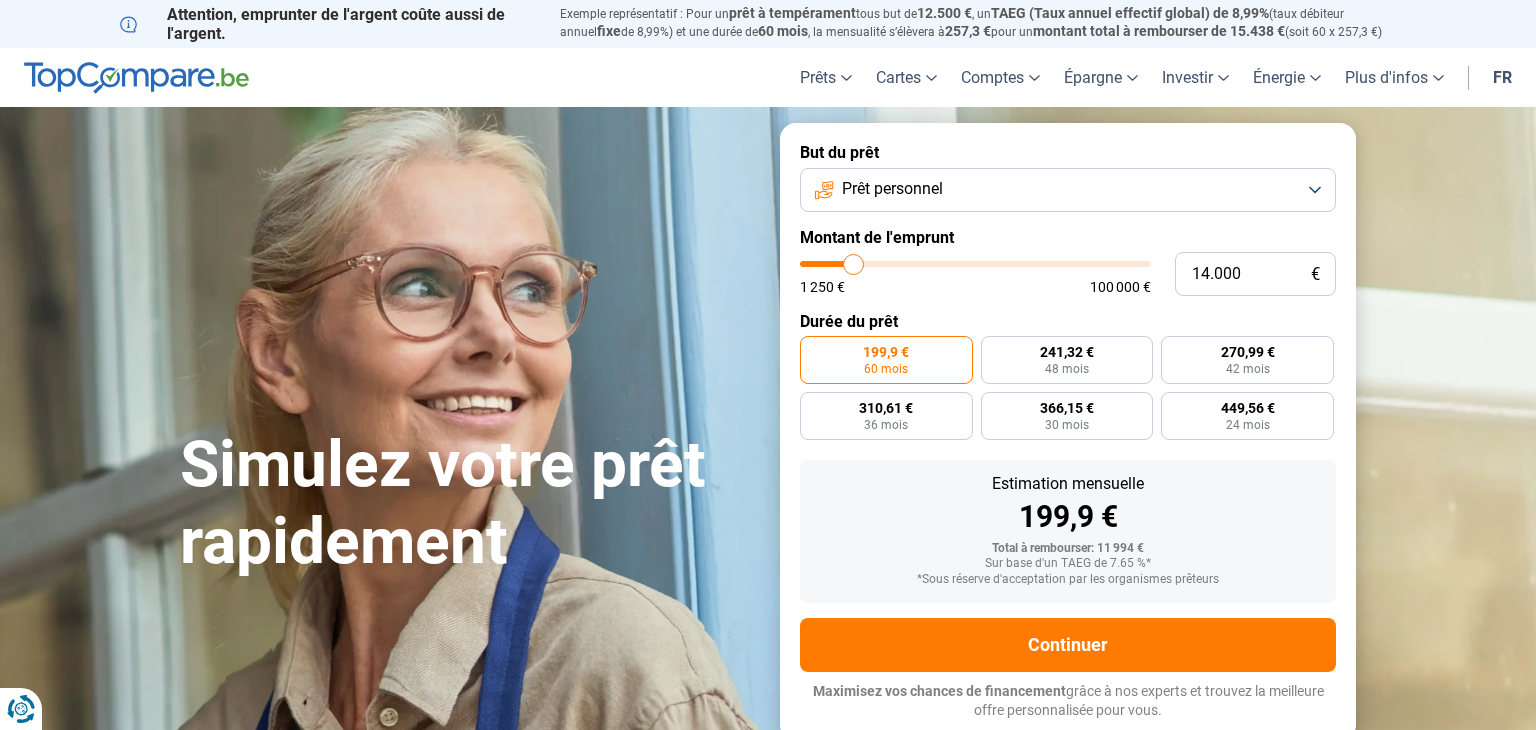 type on "13.750" 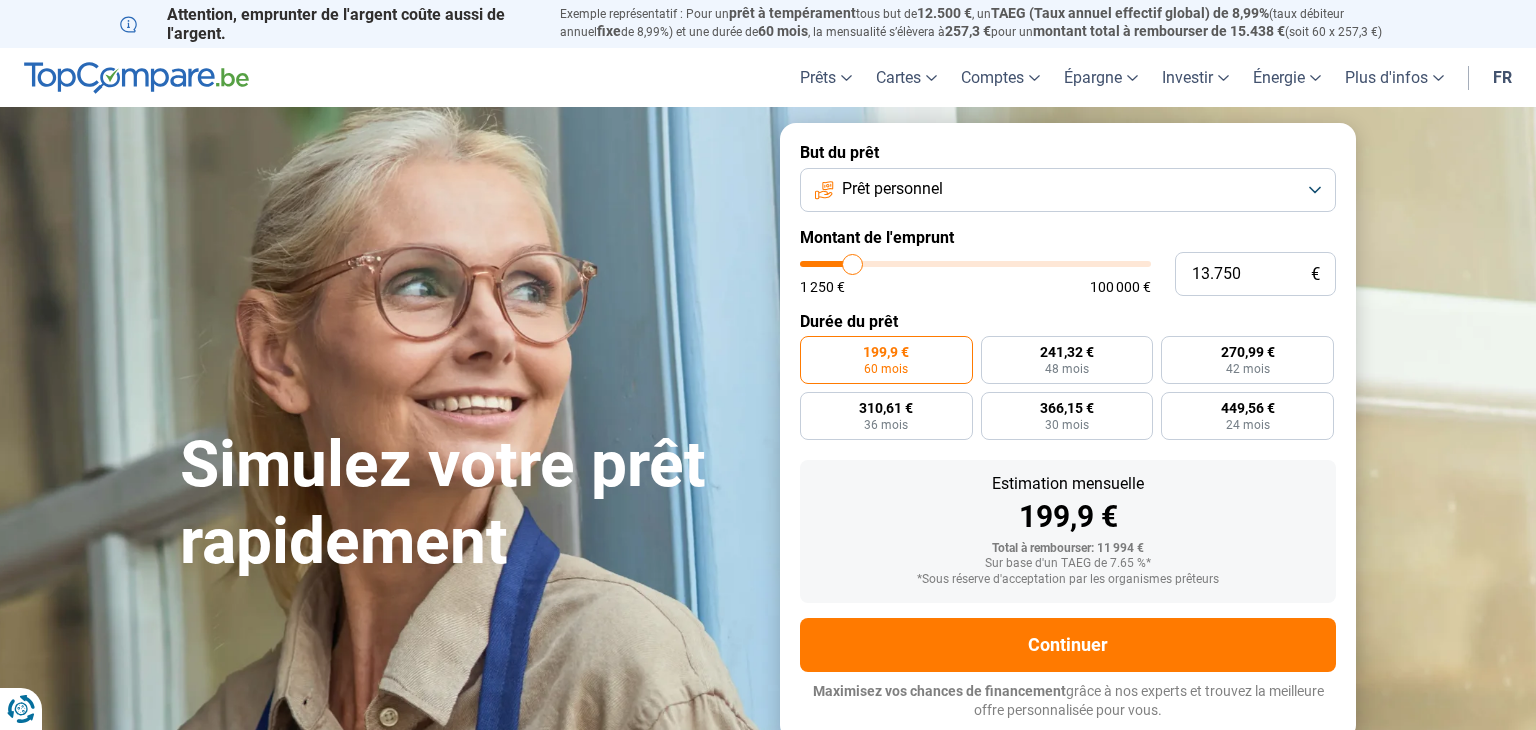 type on "13.500" 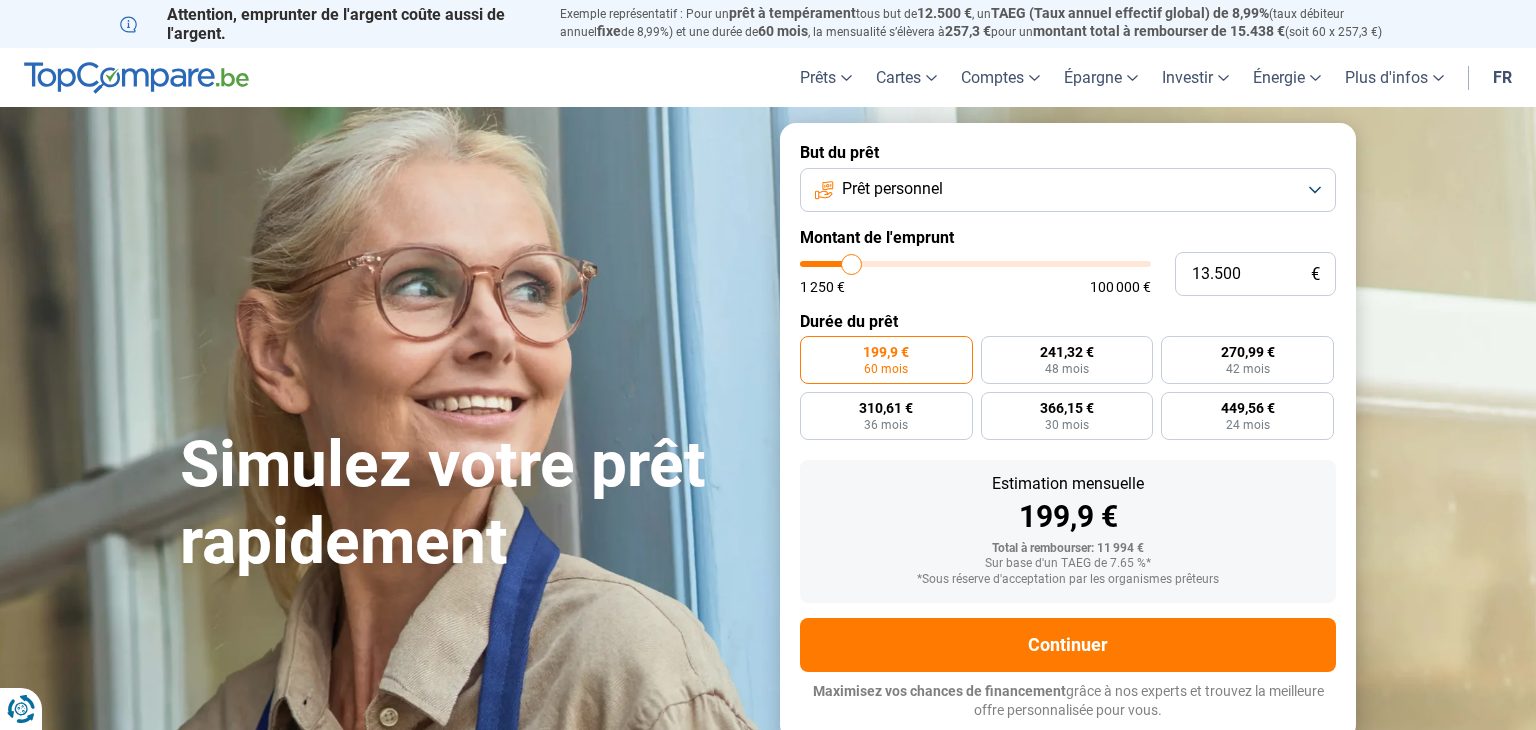 type on "13.250" 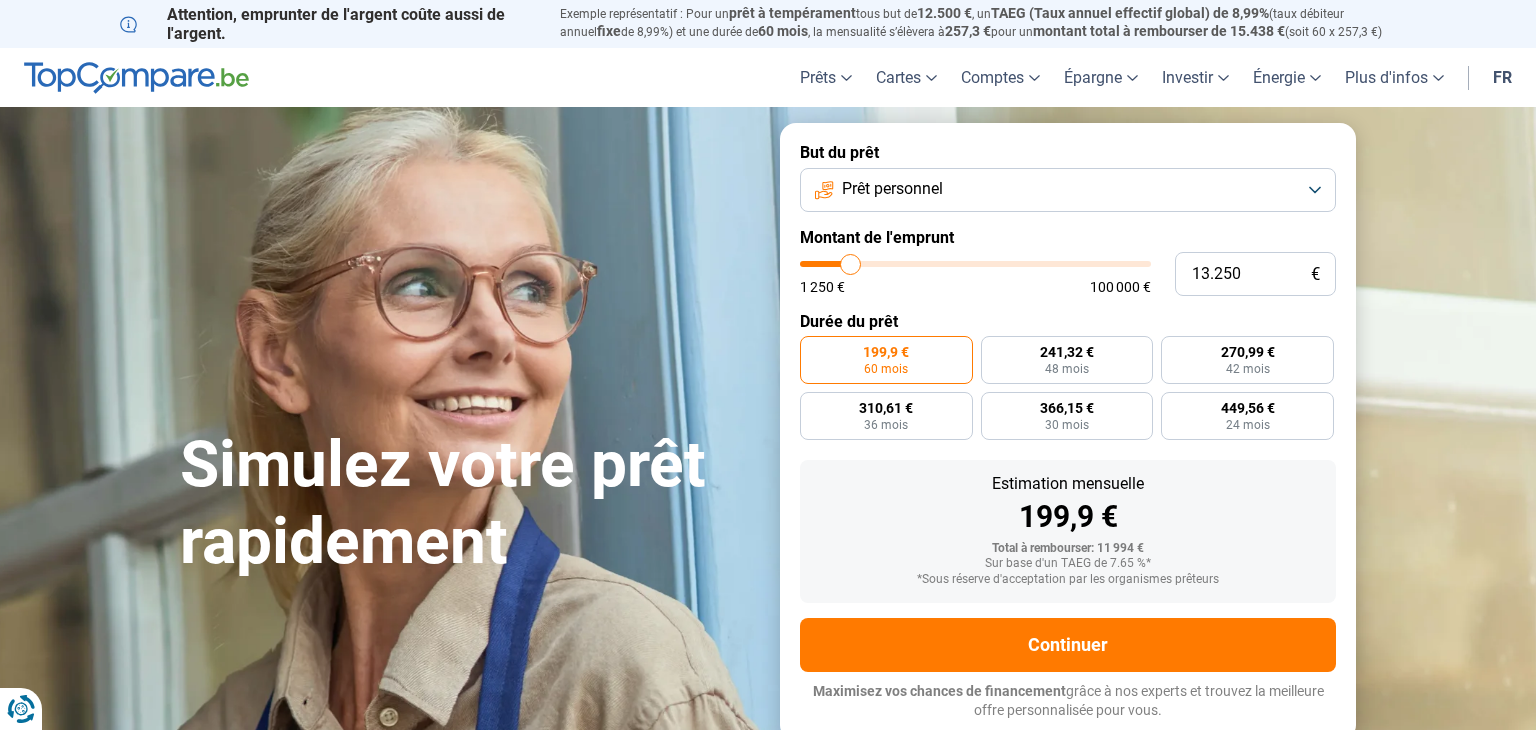 type on "13.000" 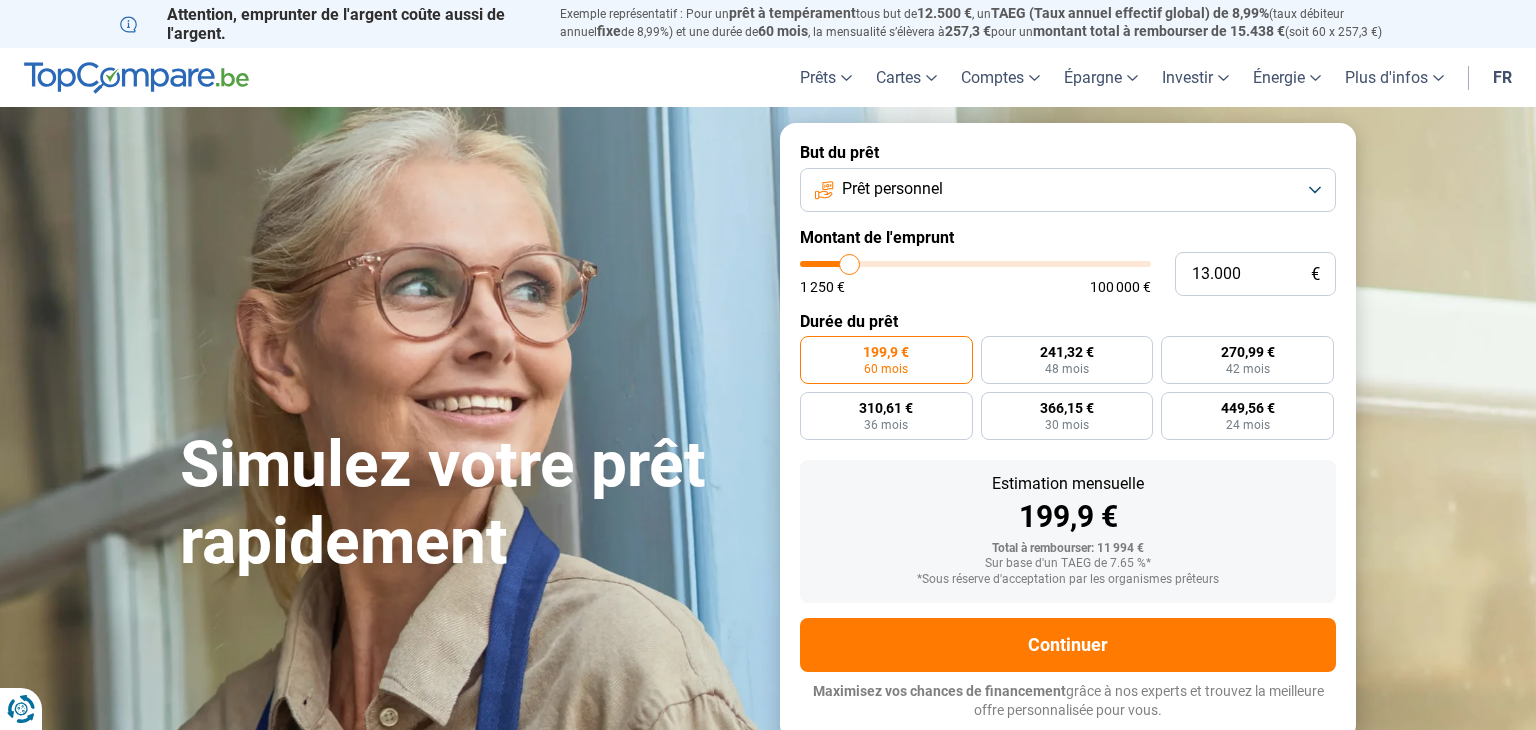 type on "12.750" 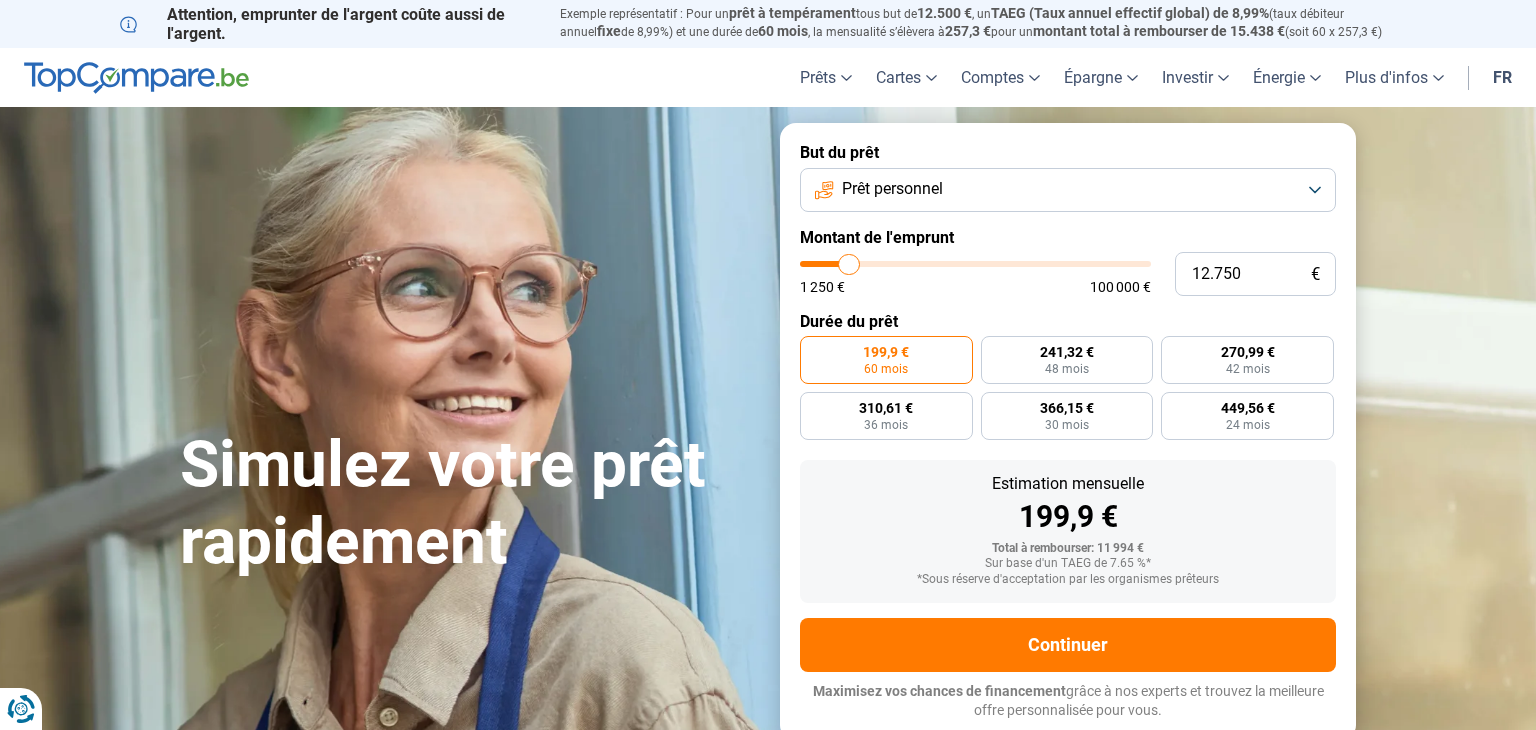 type on "12.500" 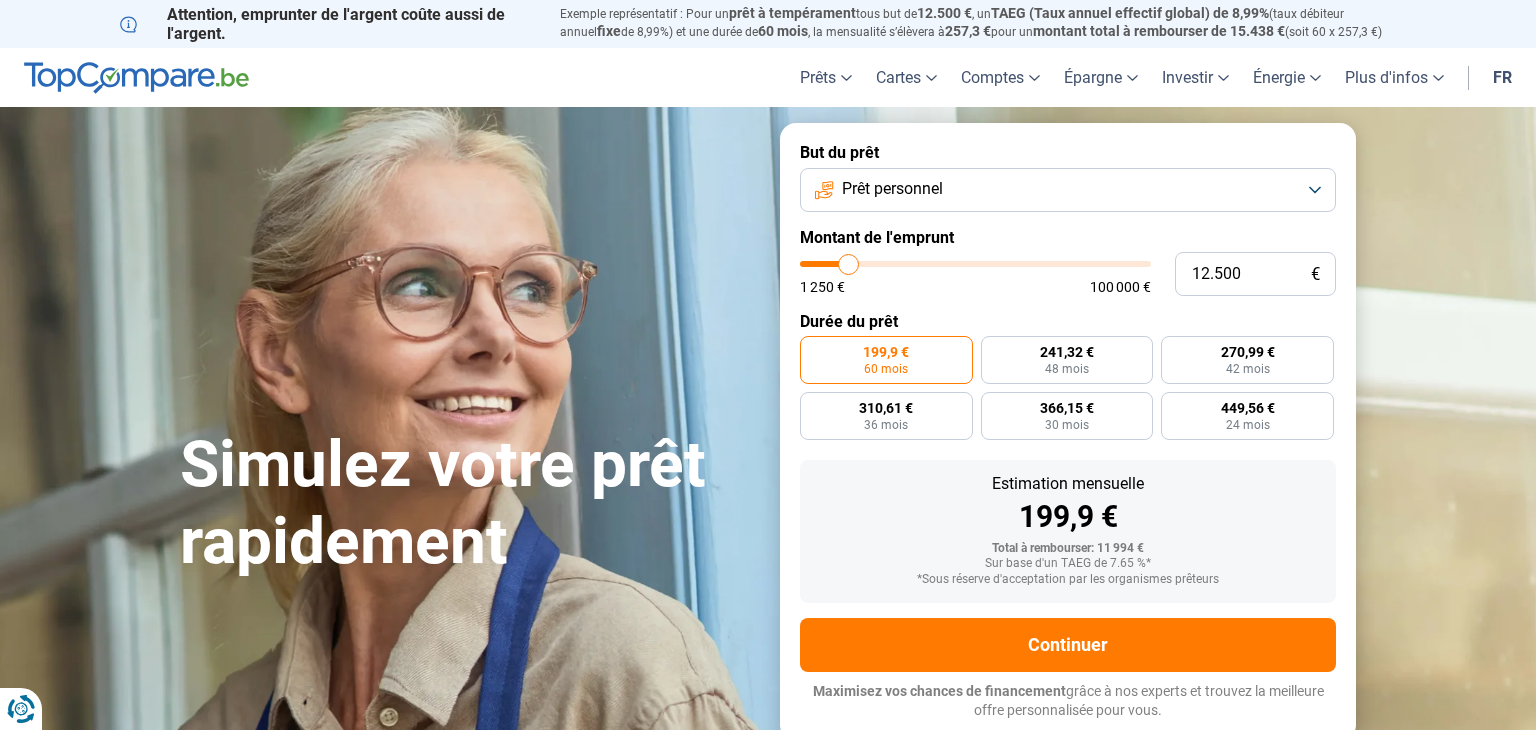 type on "12.250" 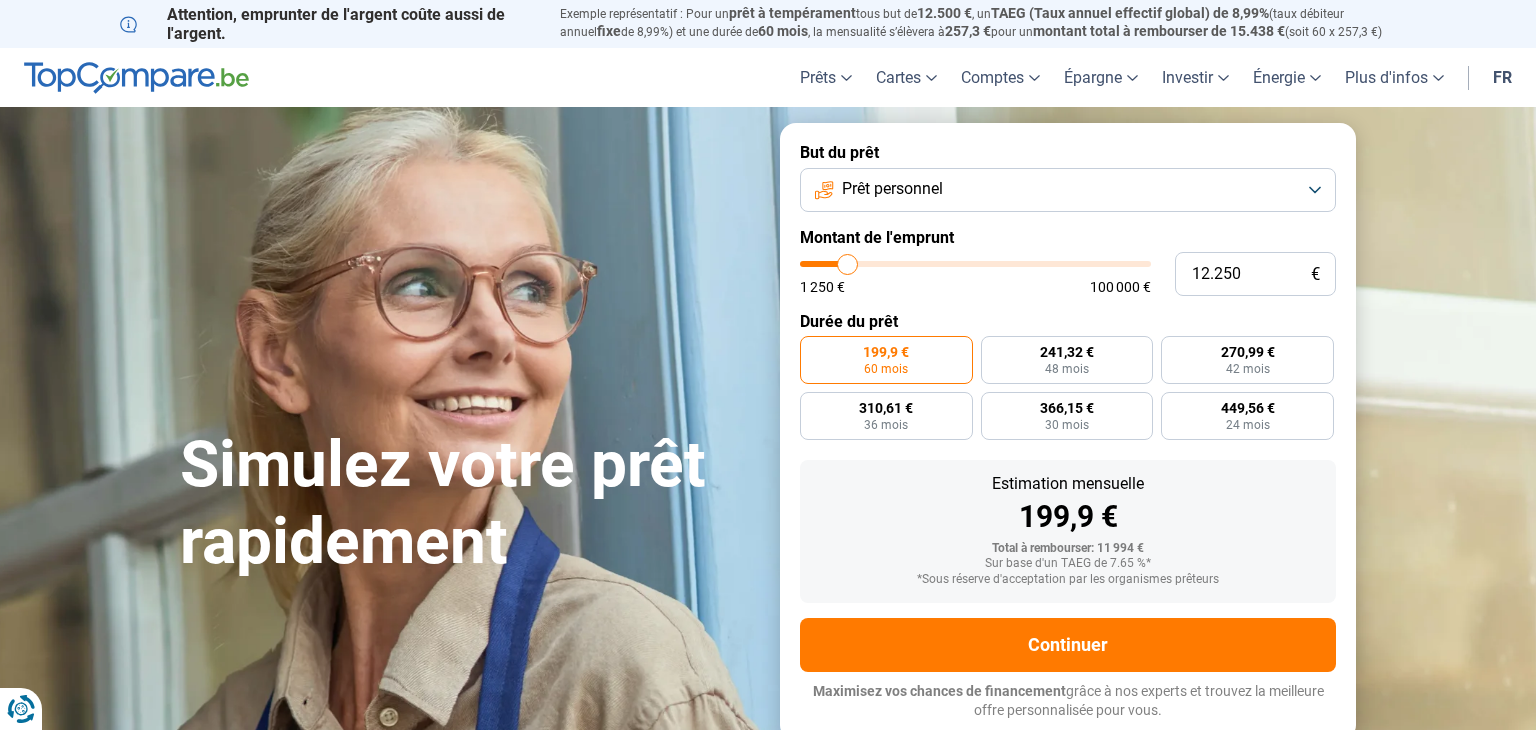 type on "12.000" 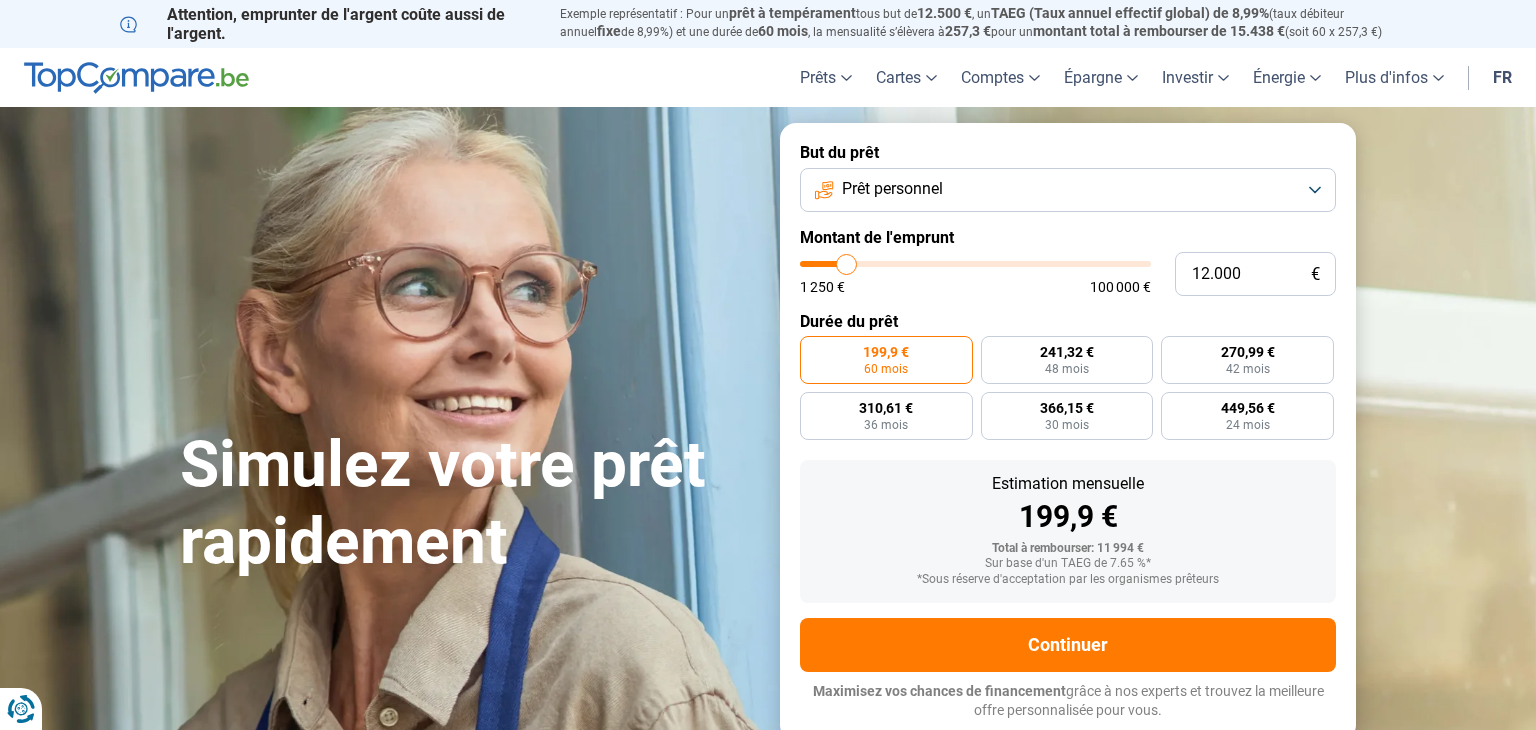 type on "11.750" 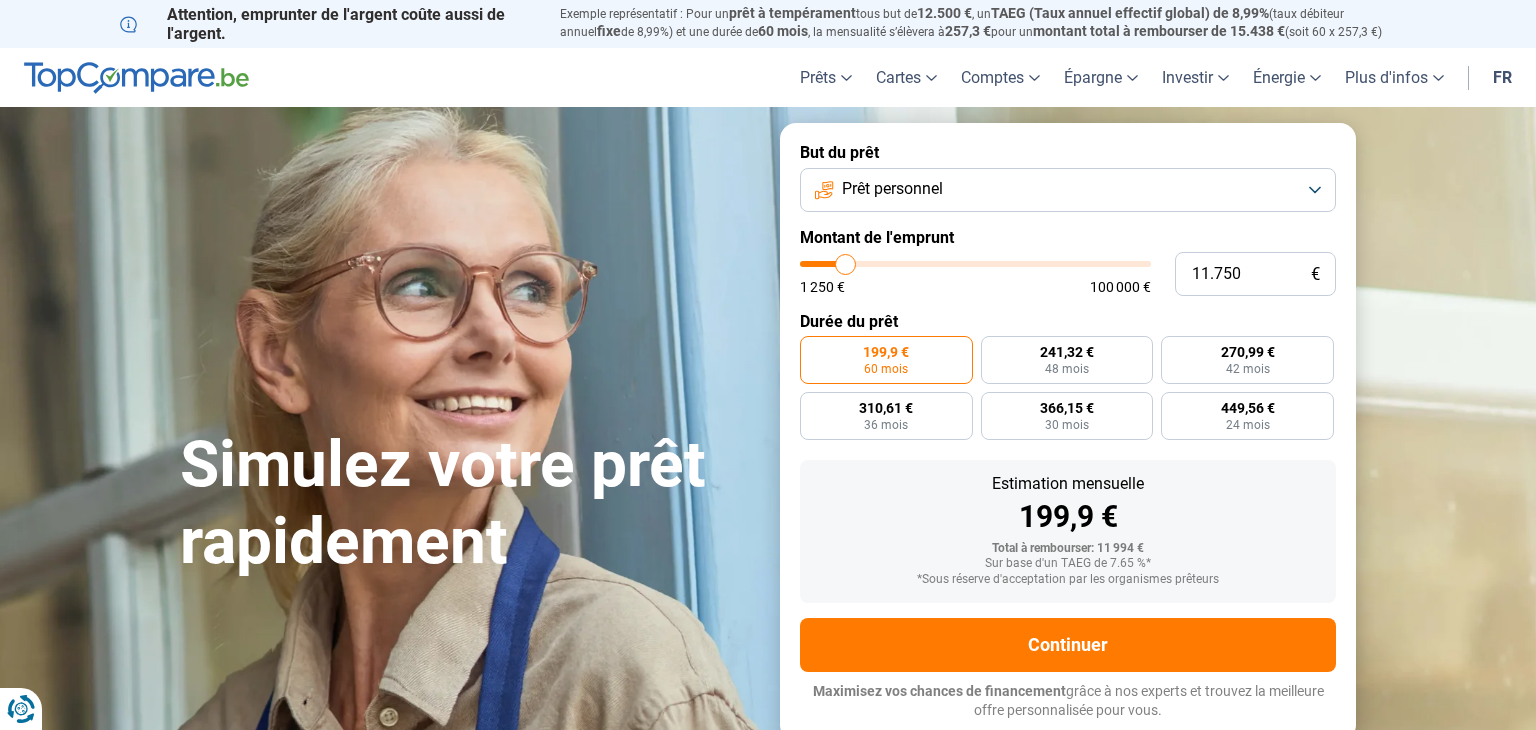 type on "11.500" 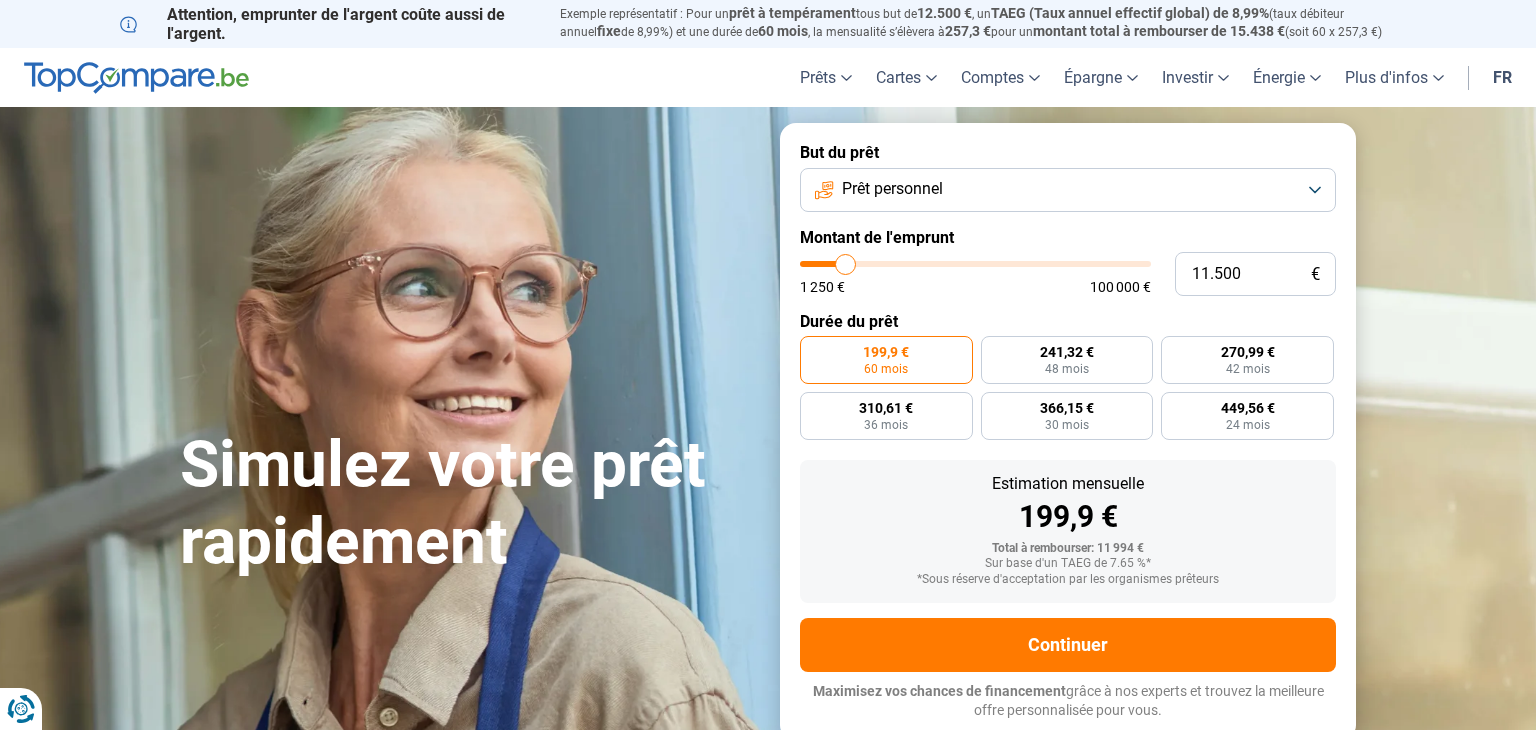 type on "11500" 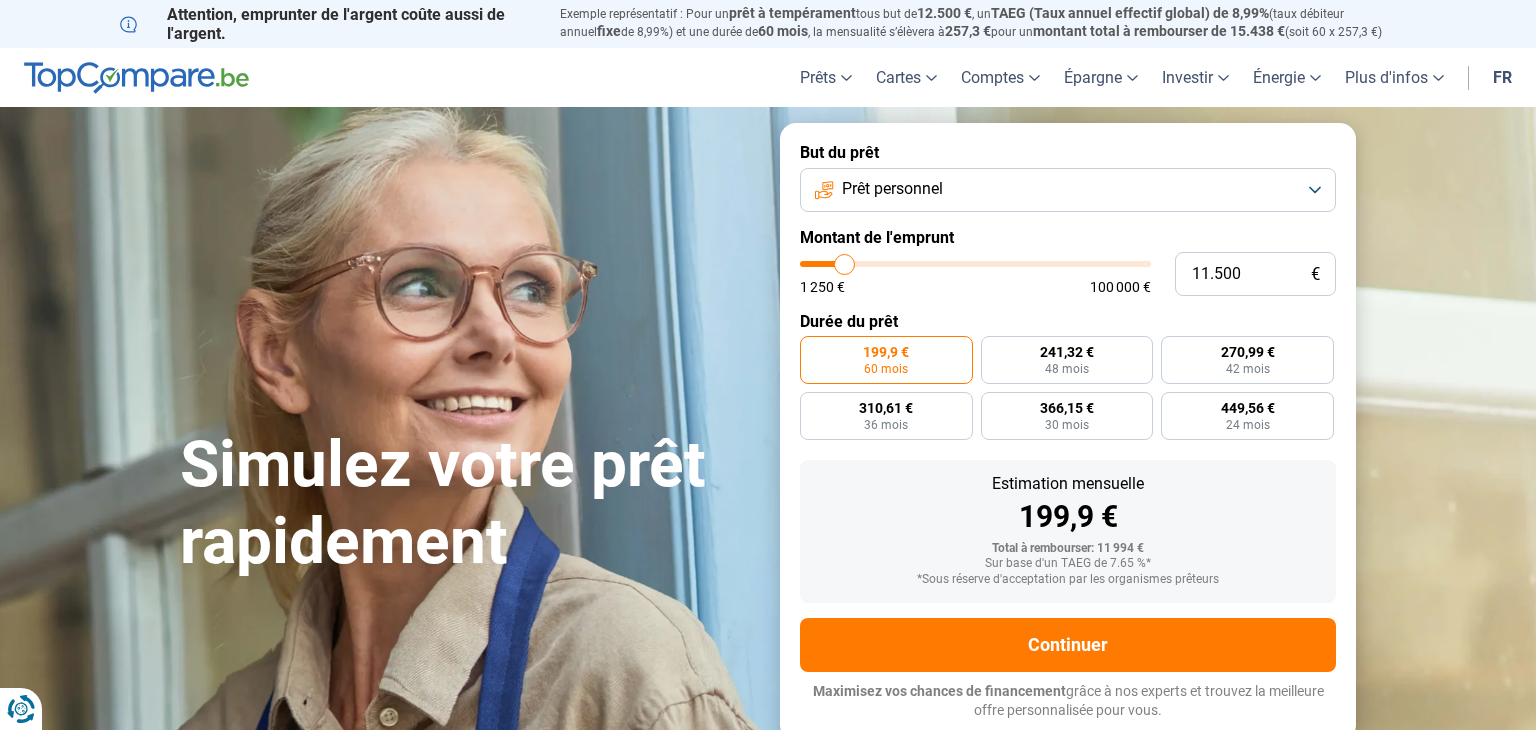 type on "11.250" 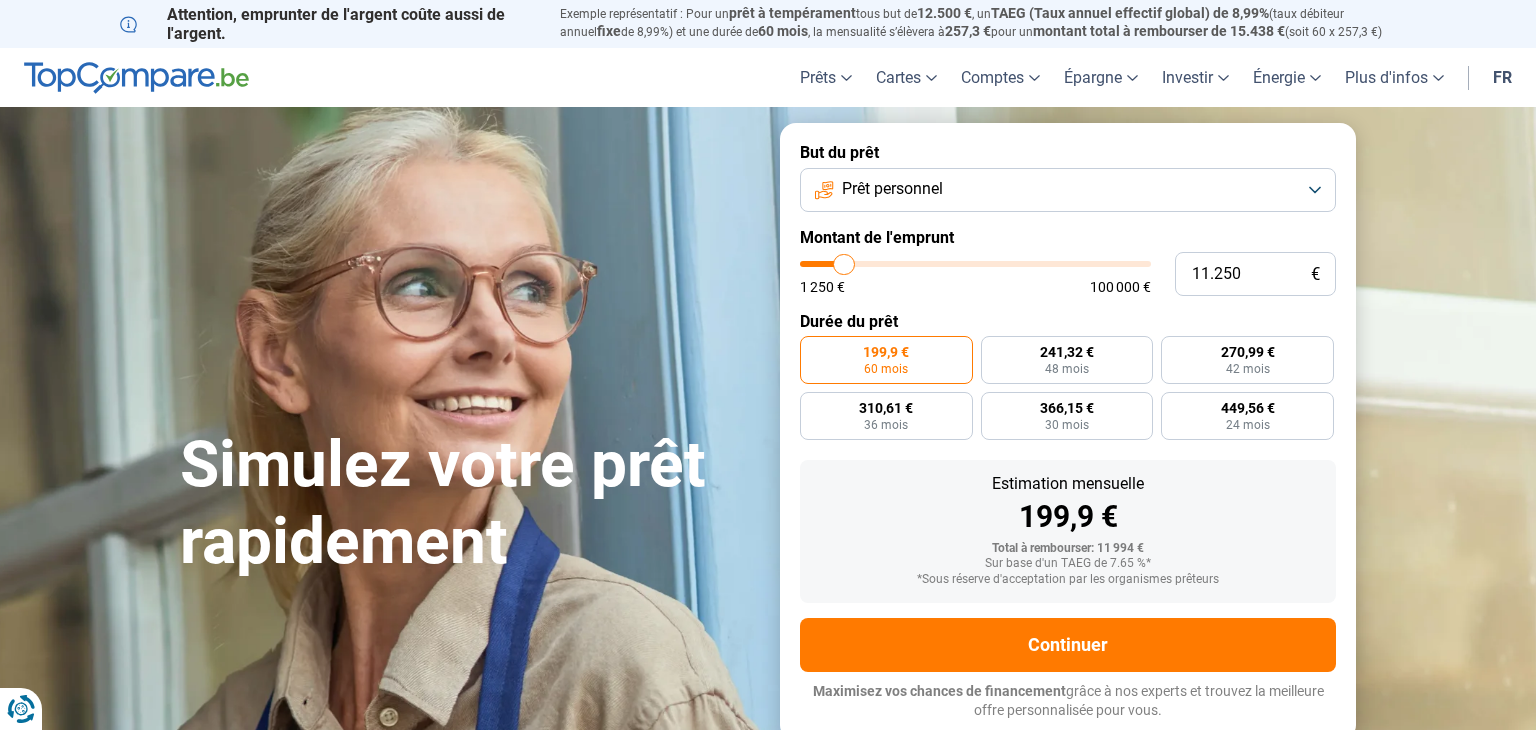 type on "11.000" 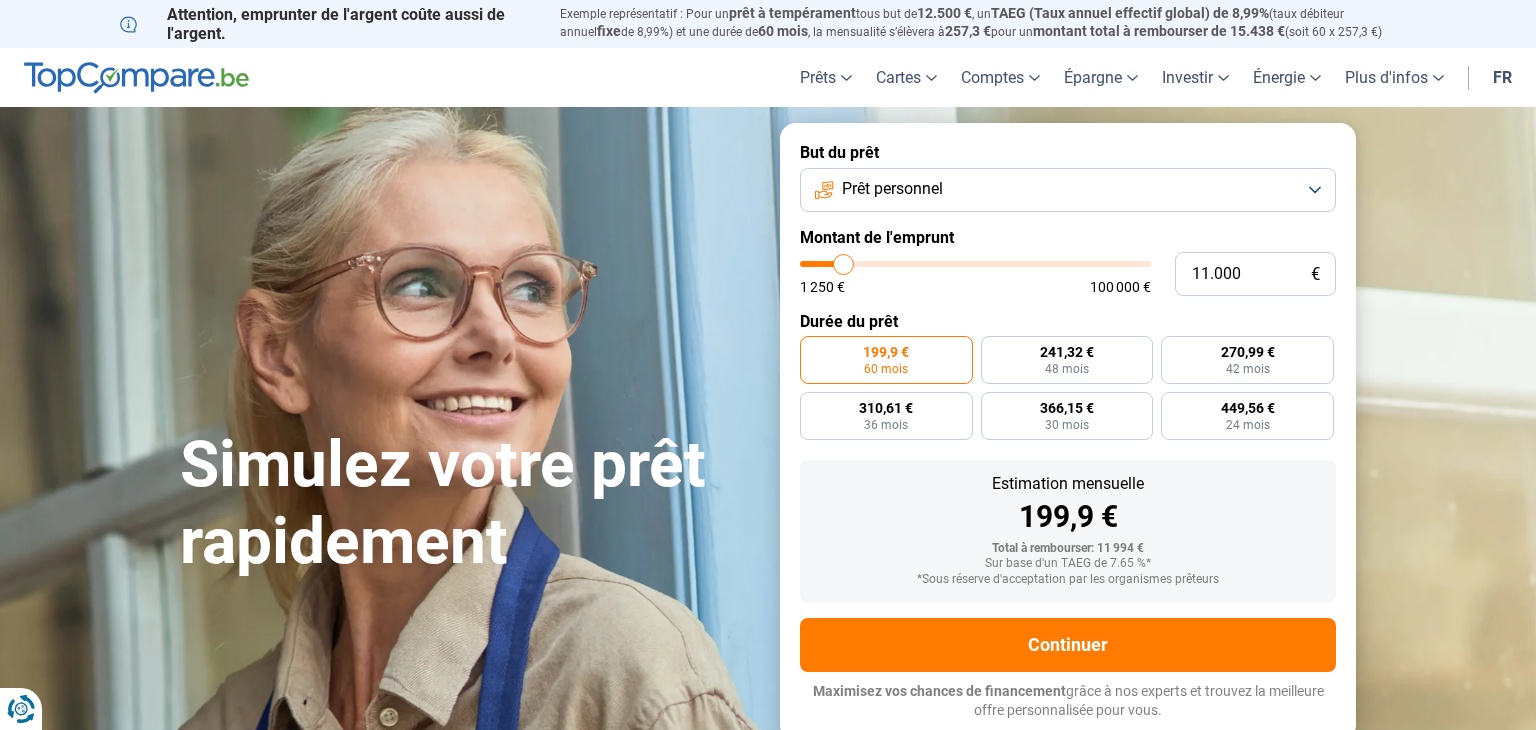 type on "10.750" 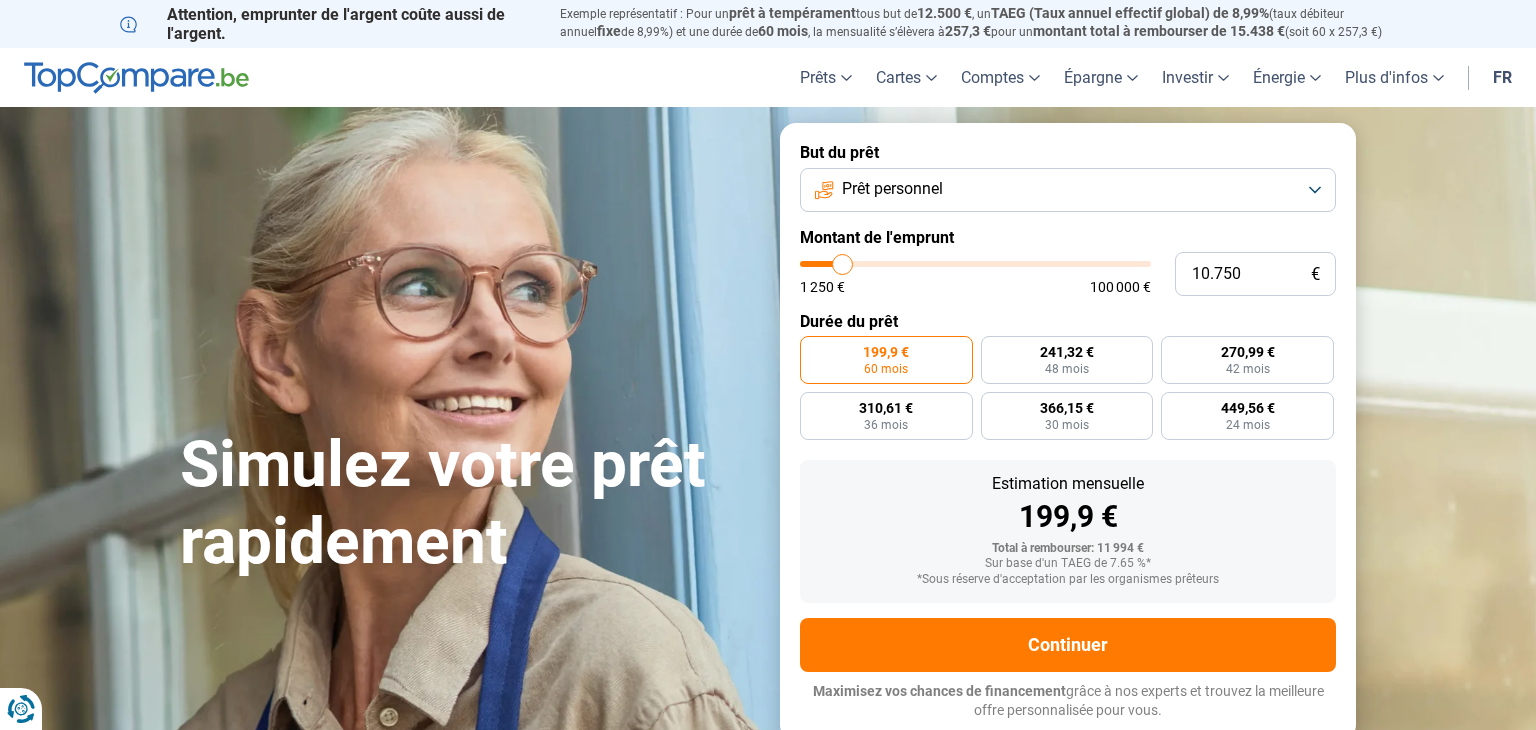 type on "10.500" 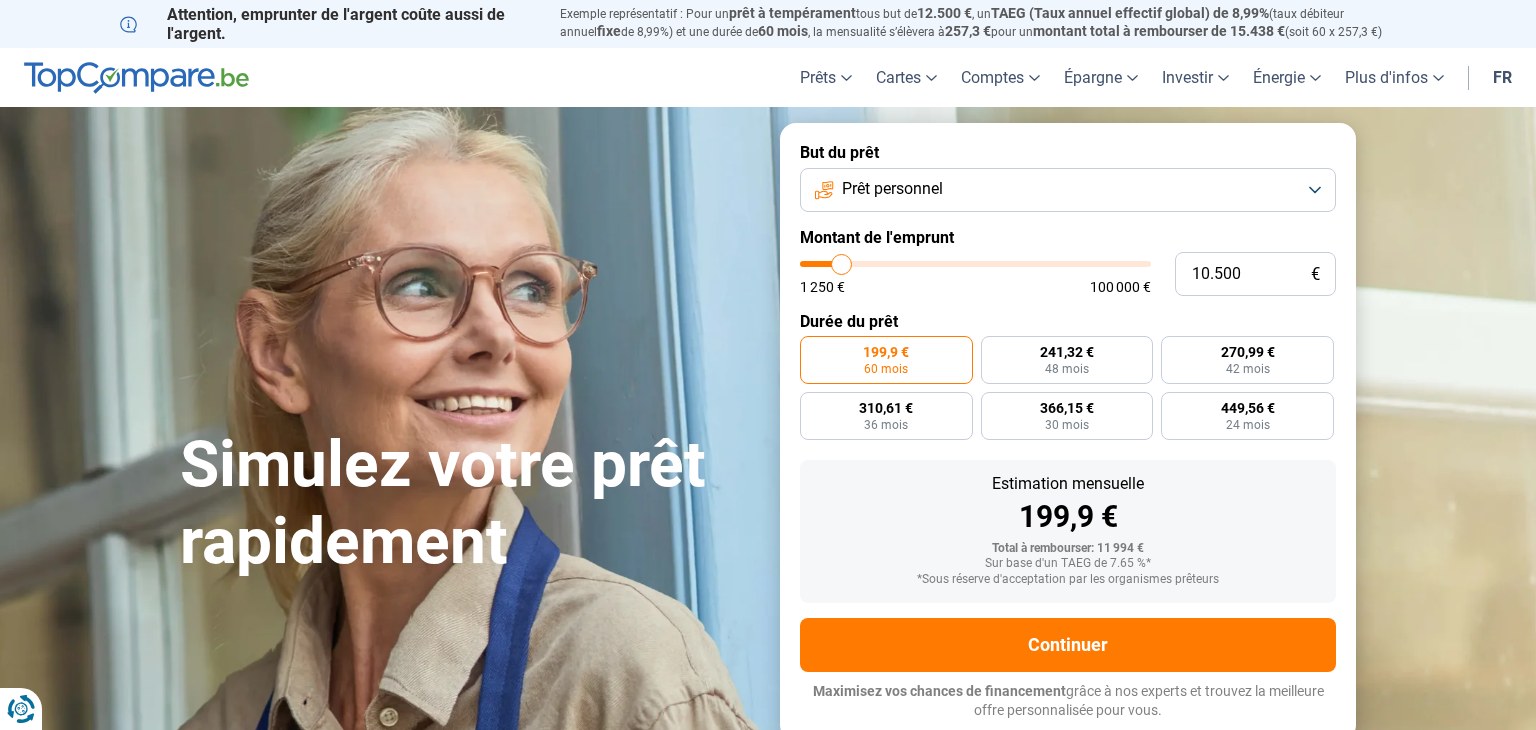 type on "10.250" 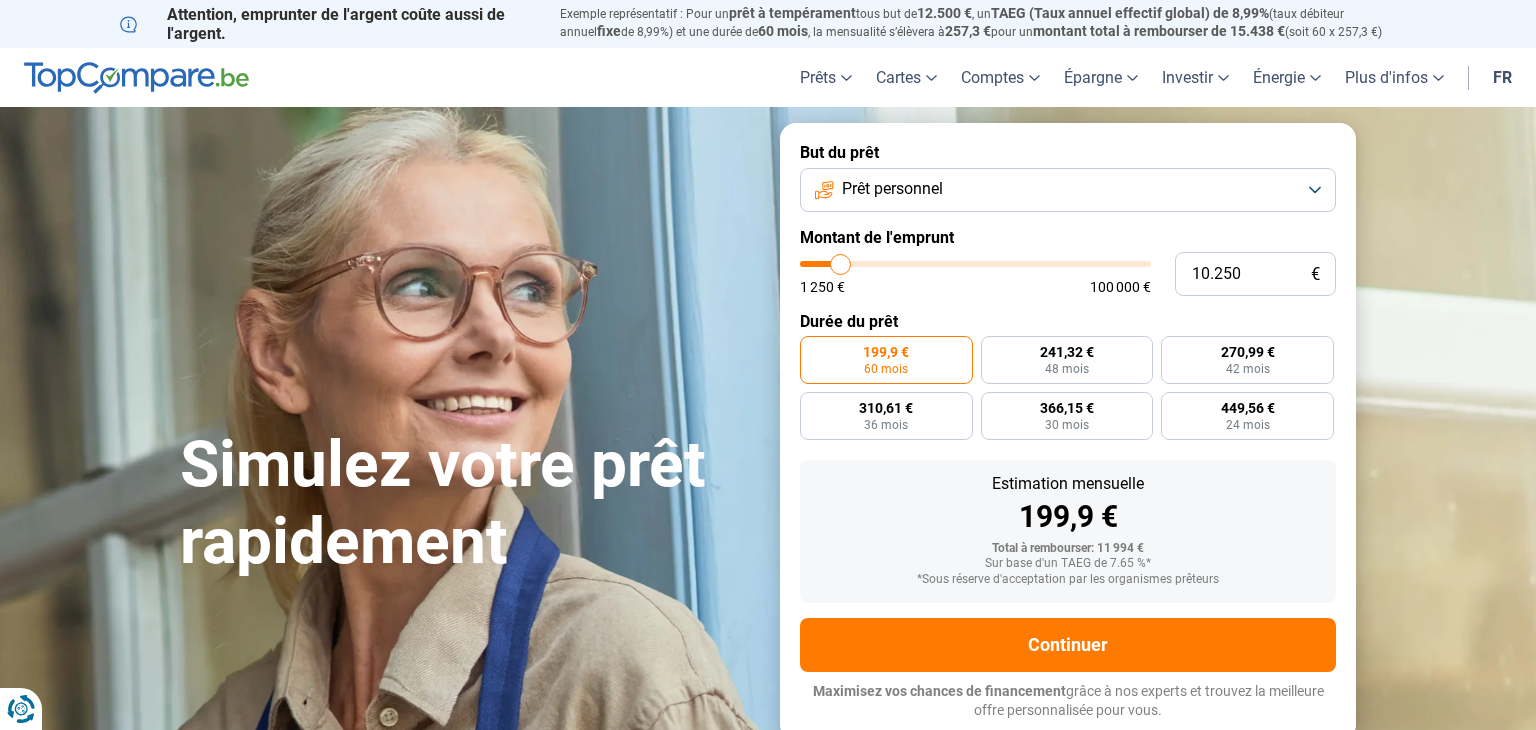 type on "10.000" 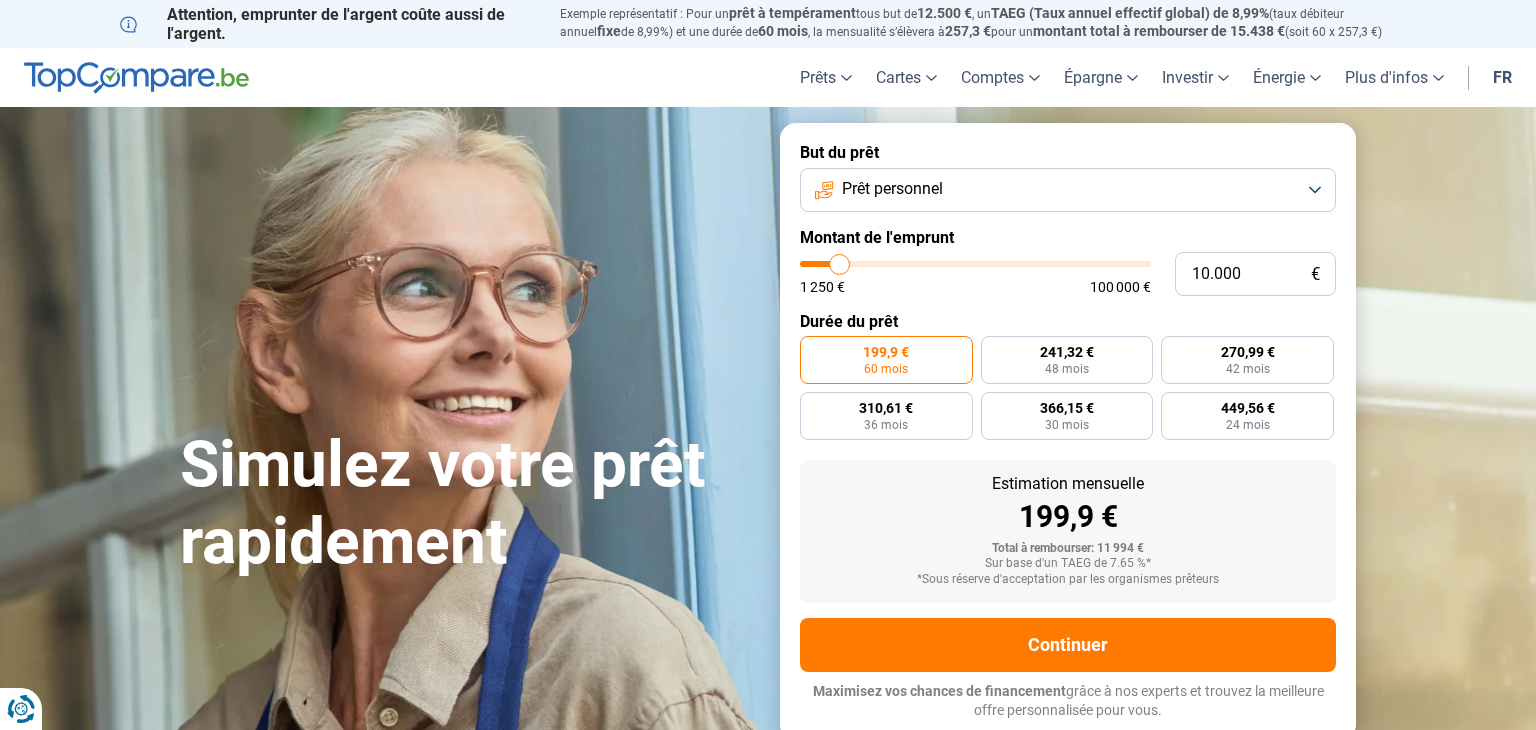 type on "9.750" 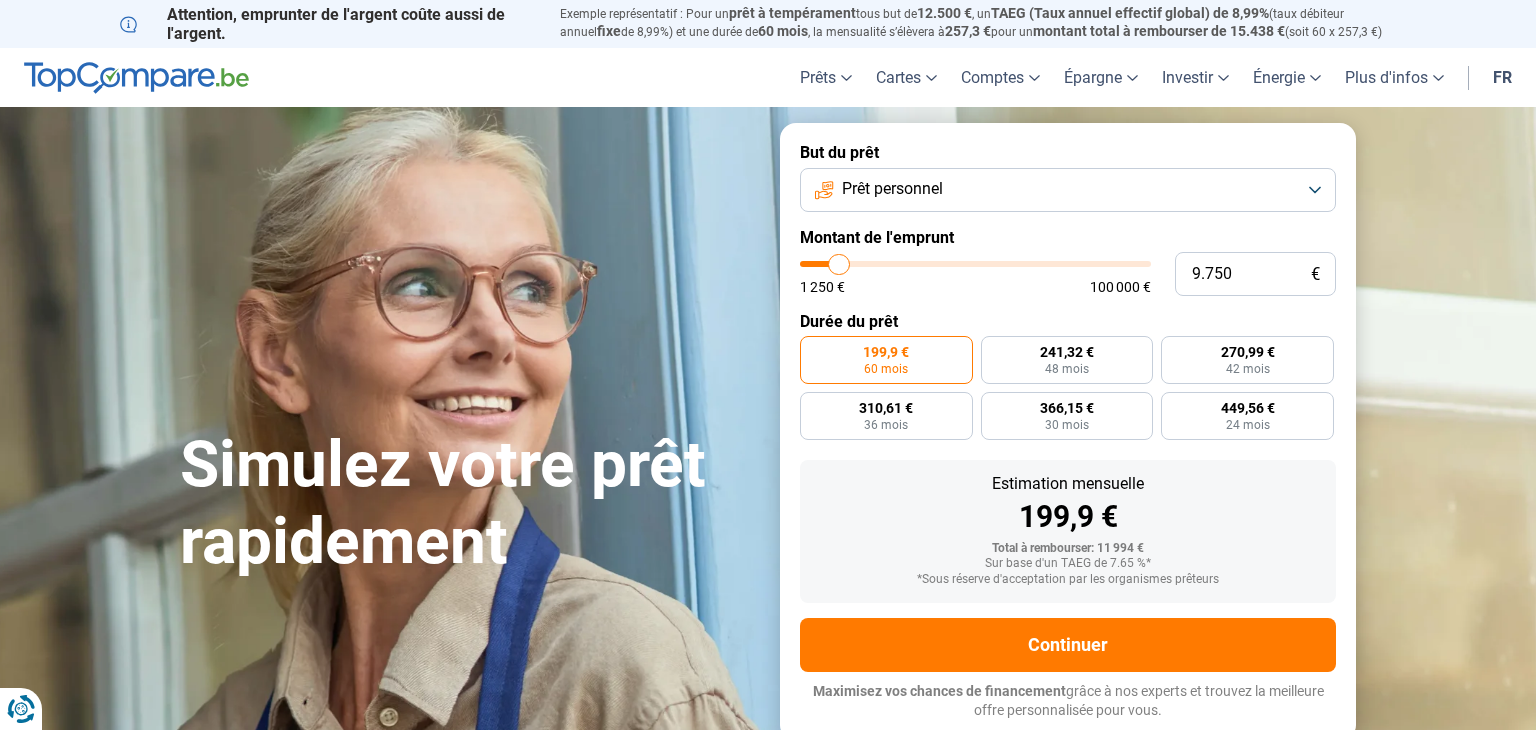 type on "9.500" 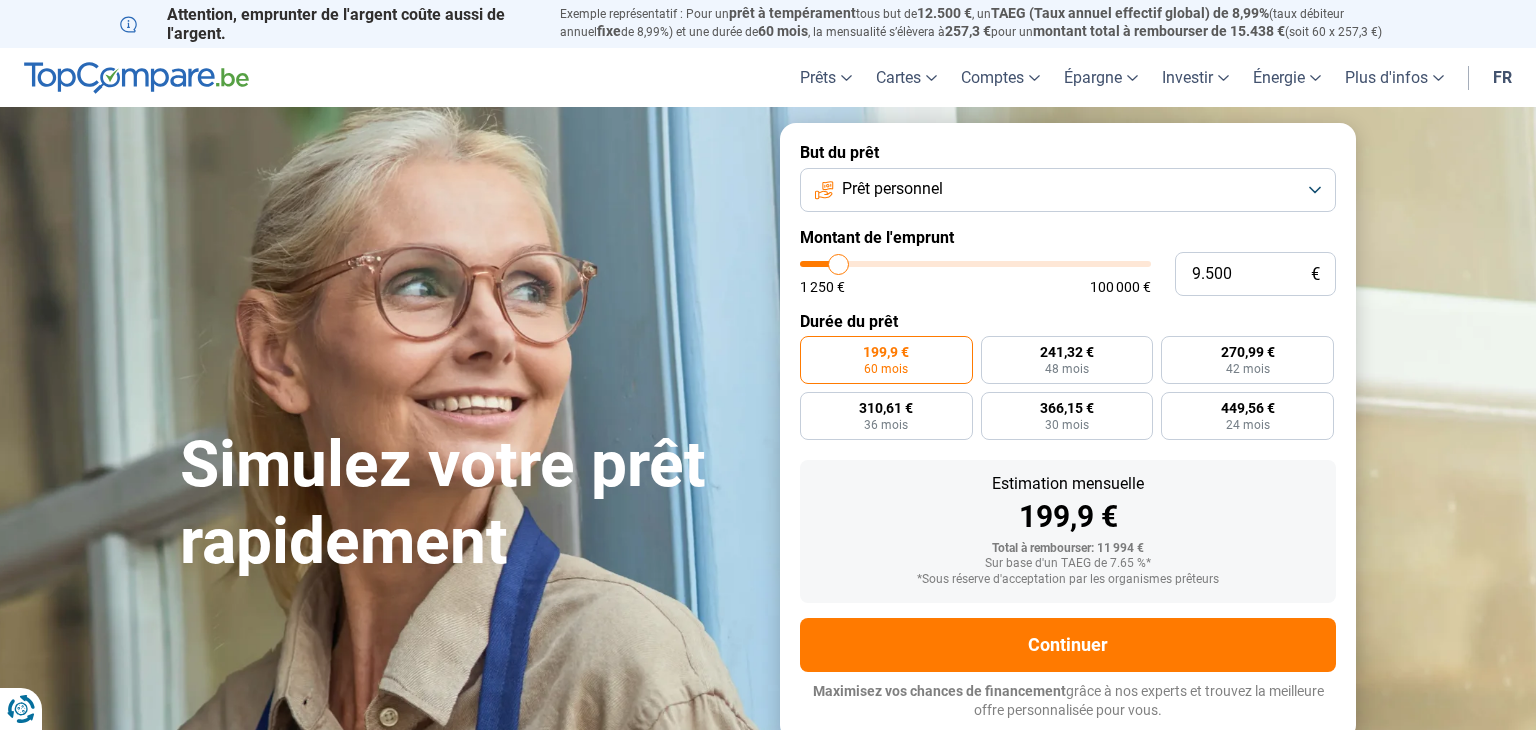 type on "9.250" 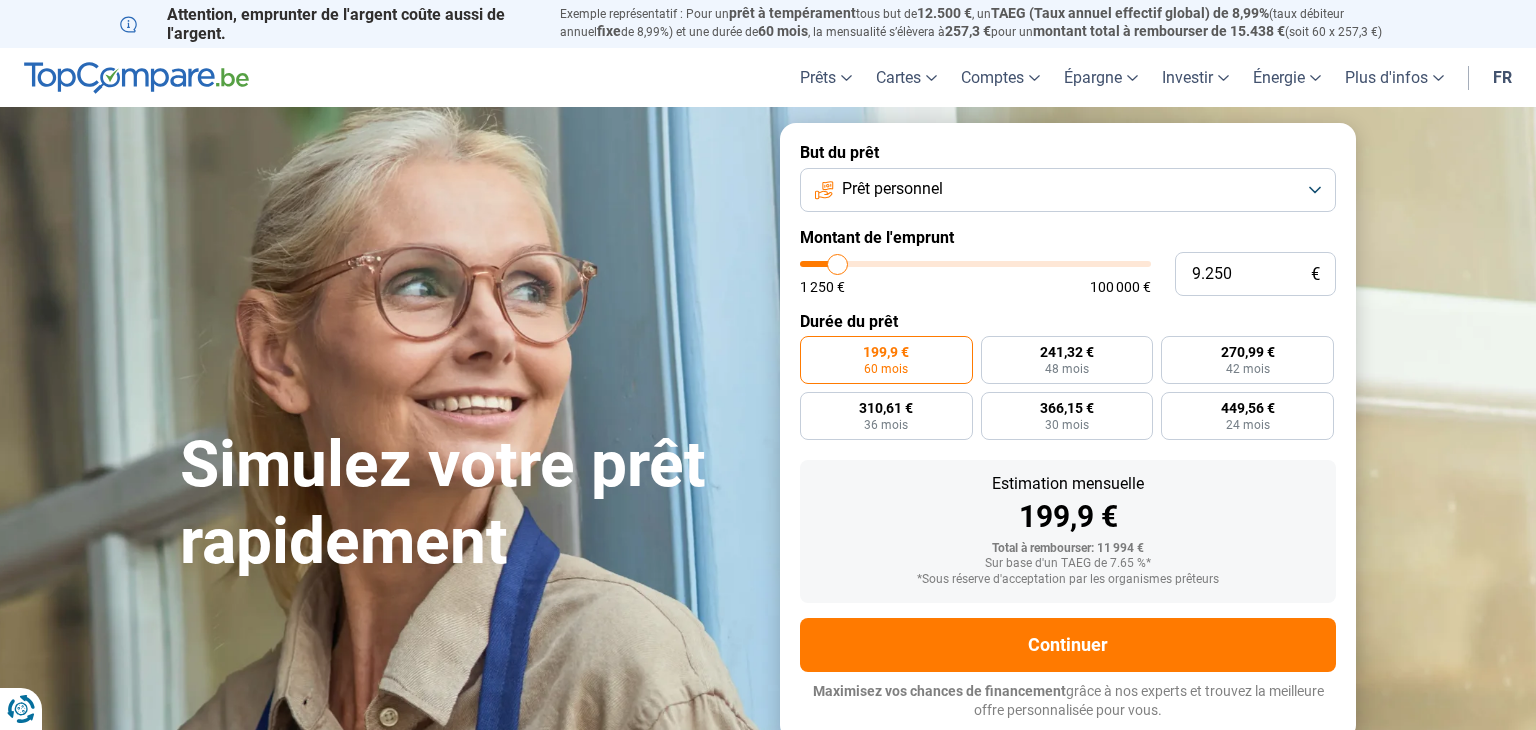 type on "9.000" 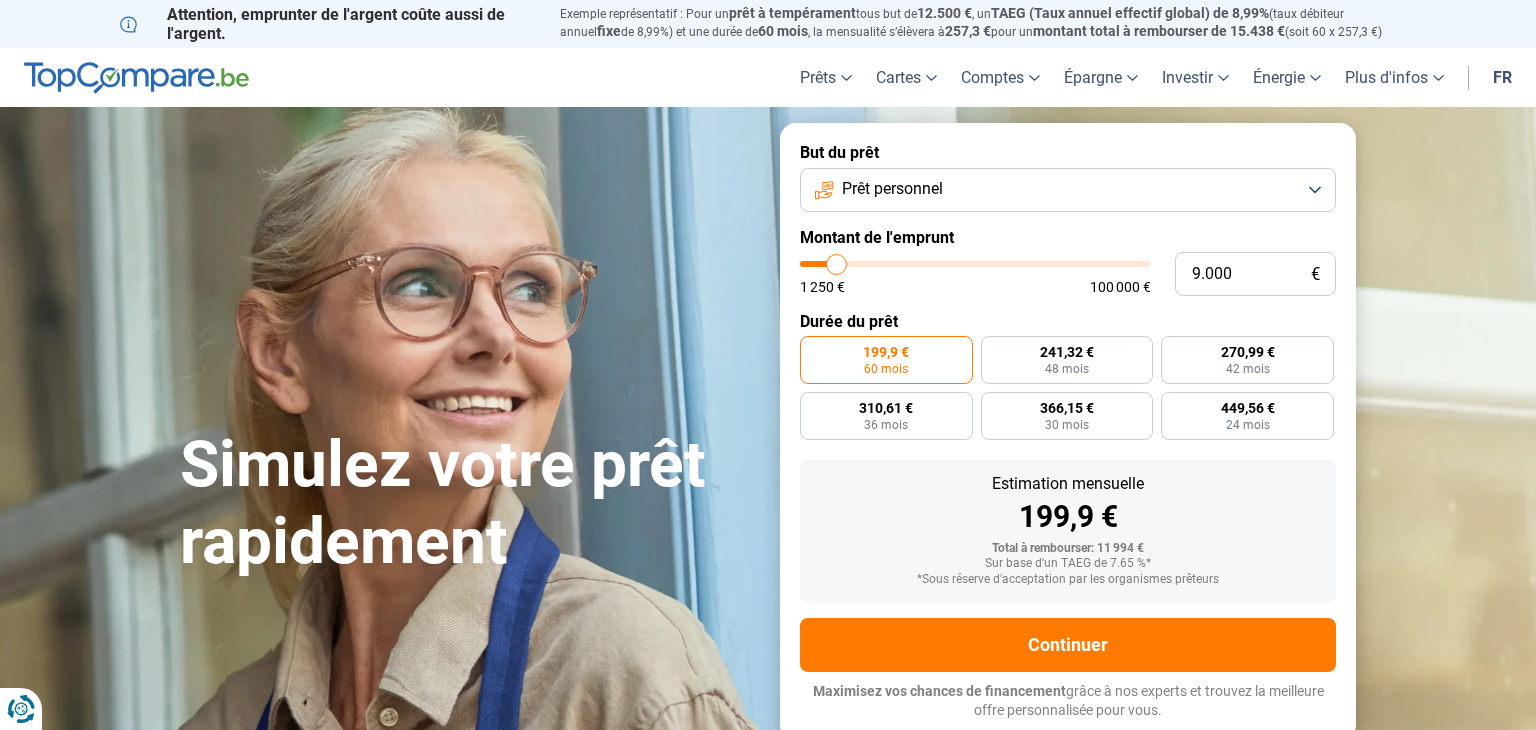 type on "8.750" 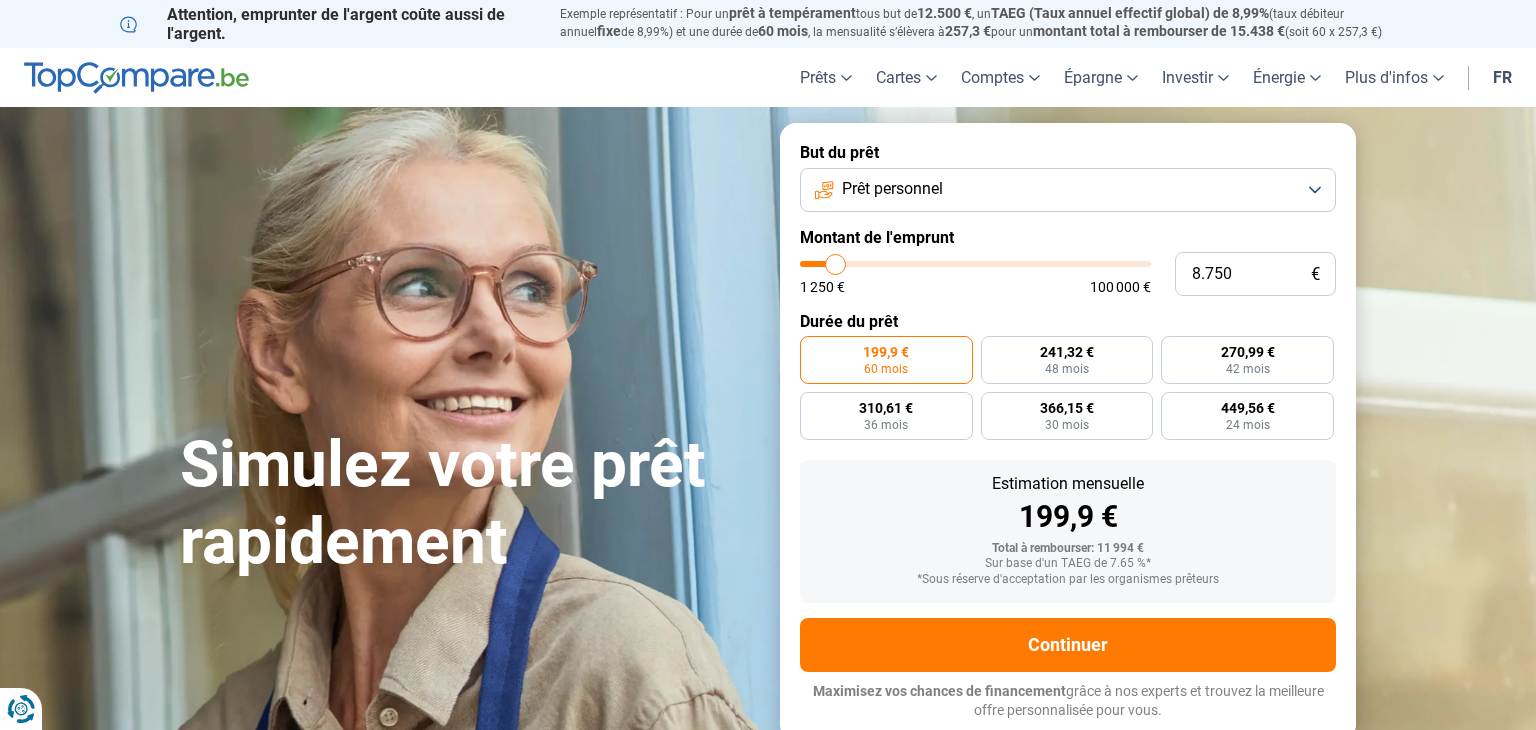 type on "8.500" 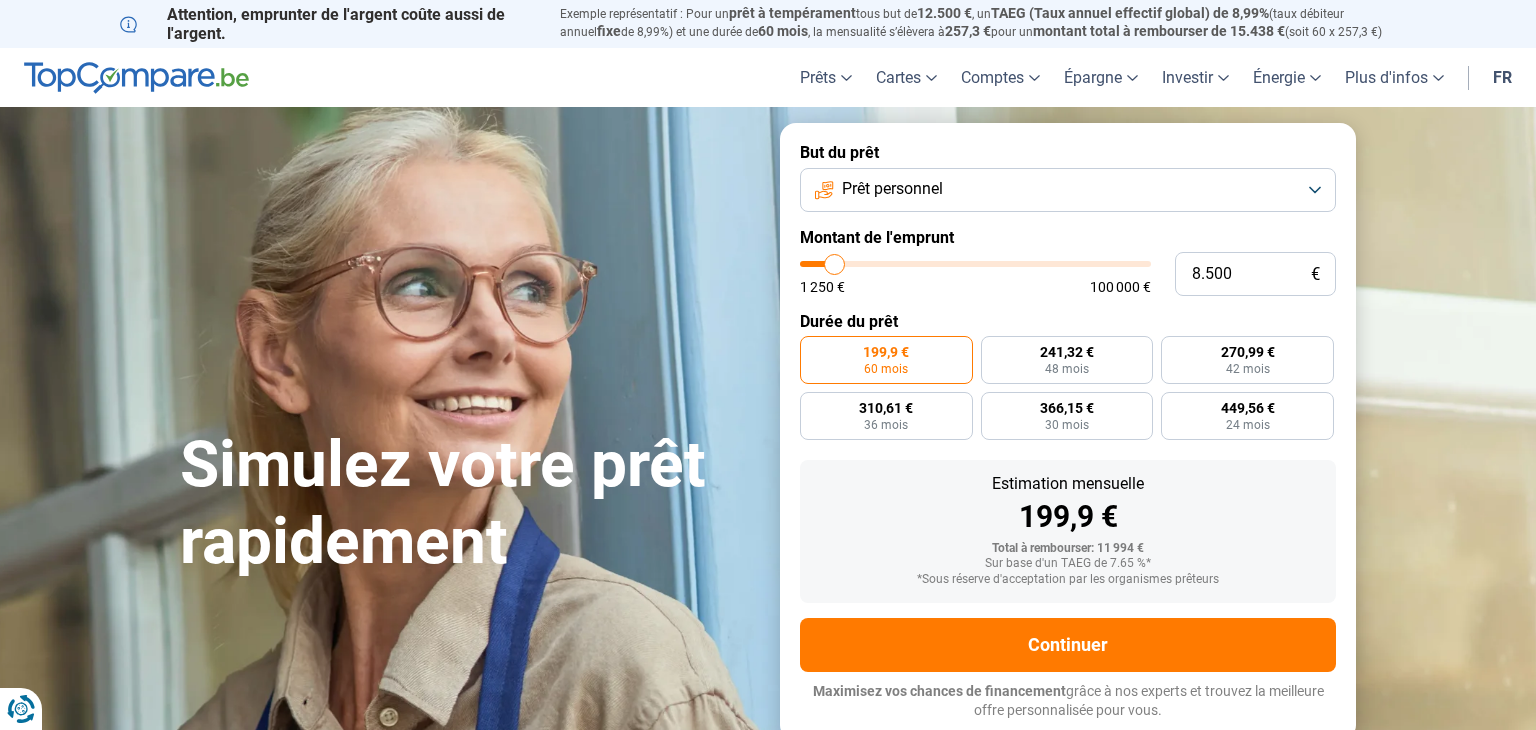 type on "8.250" 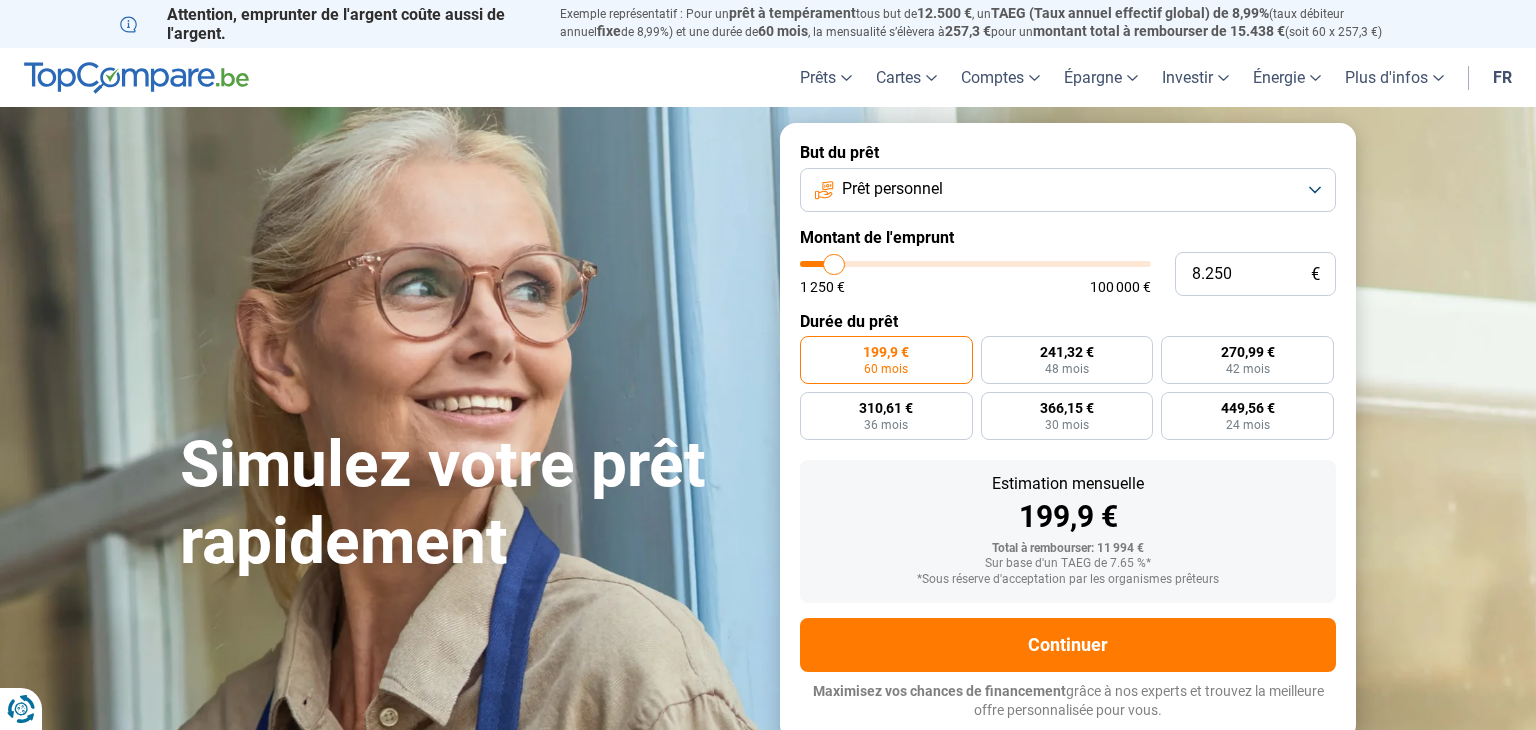 type on "8.000" 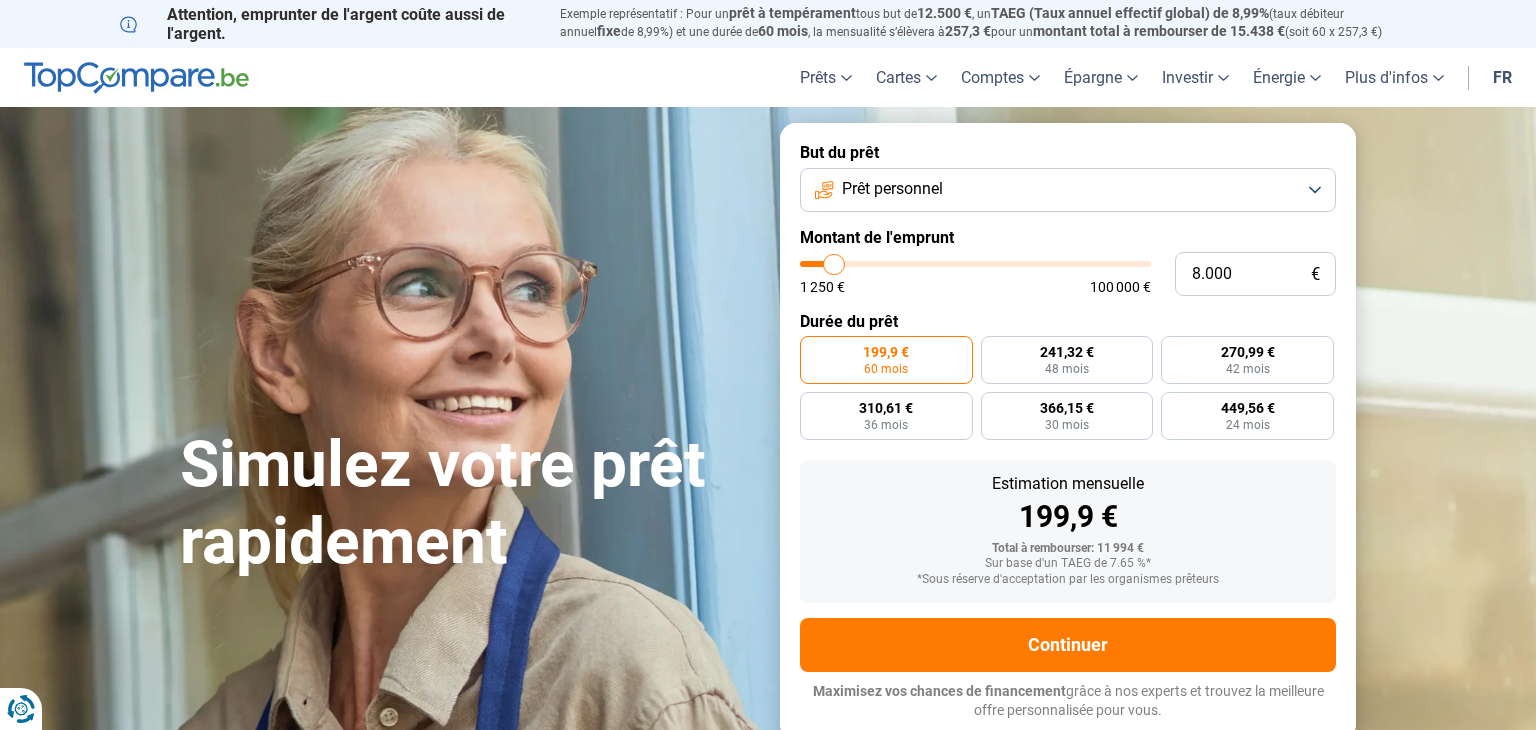 type on "8000" 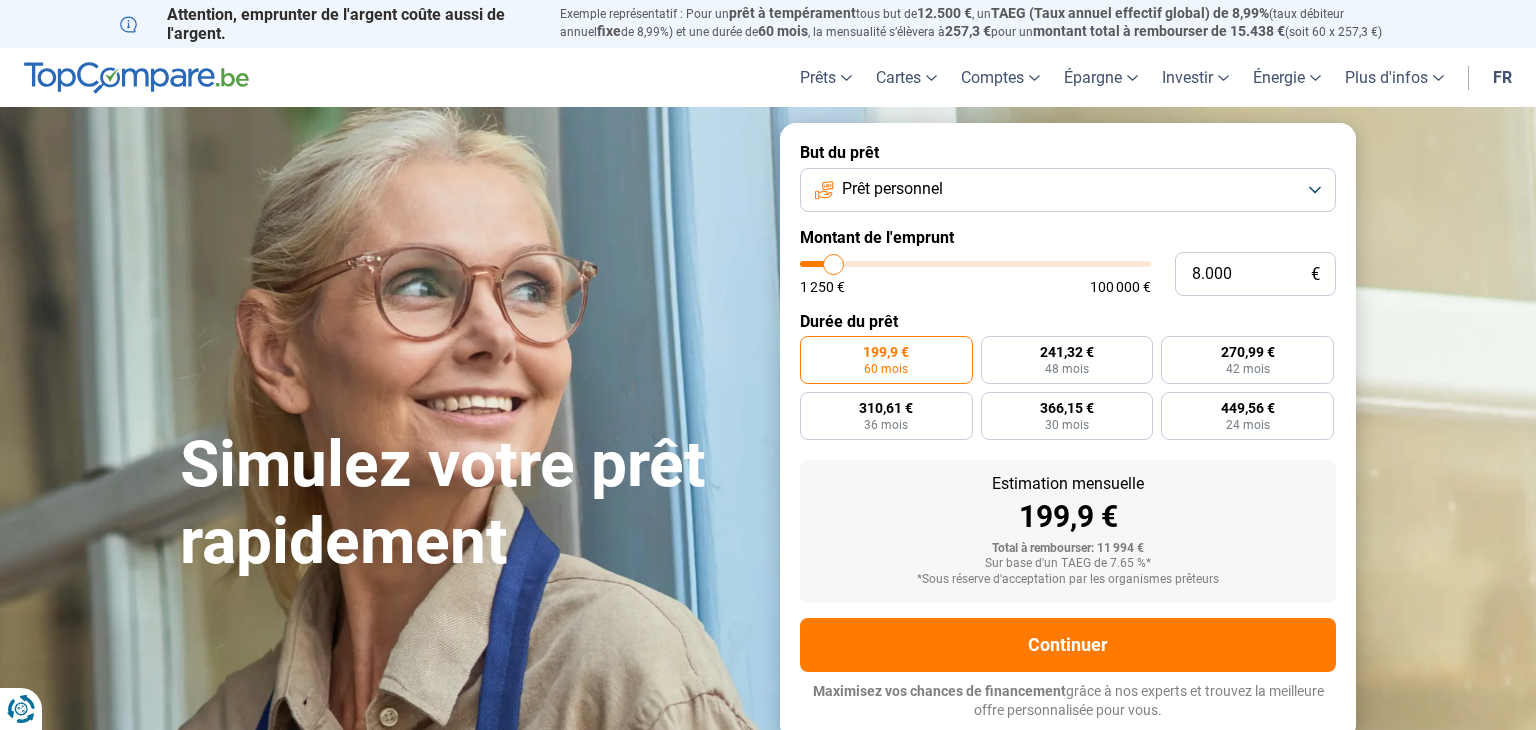 type on "7.750" 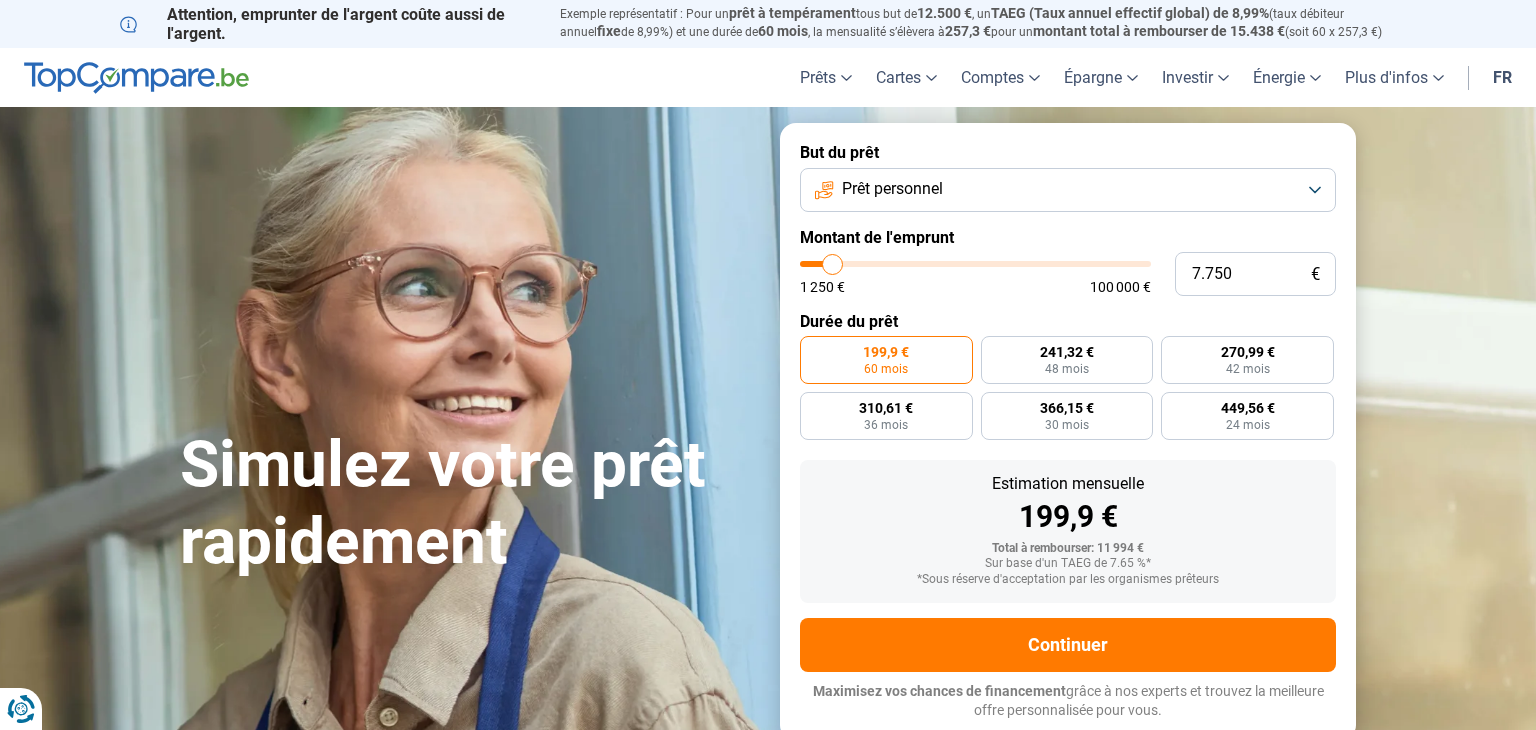 type on "7.500" 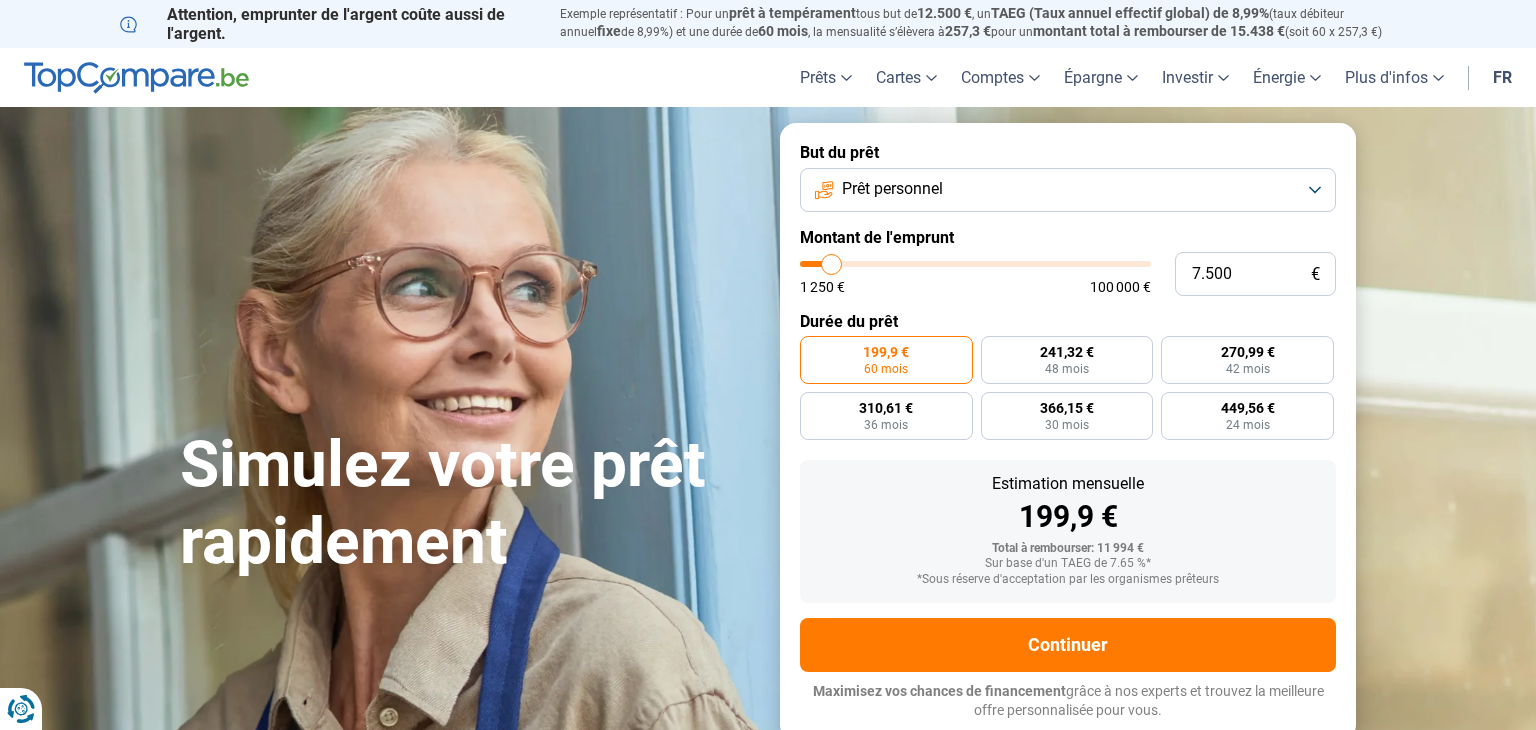 type on "7.250" 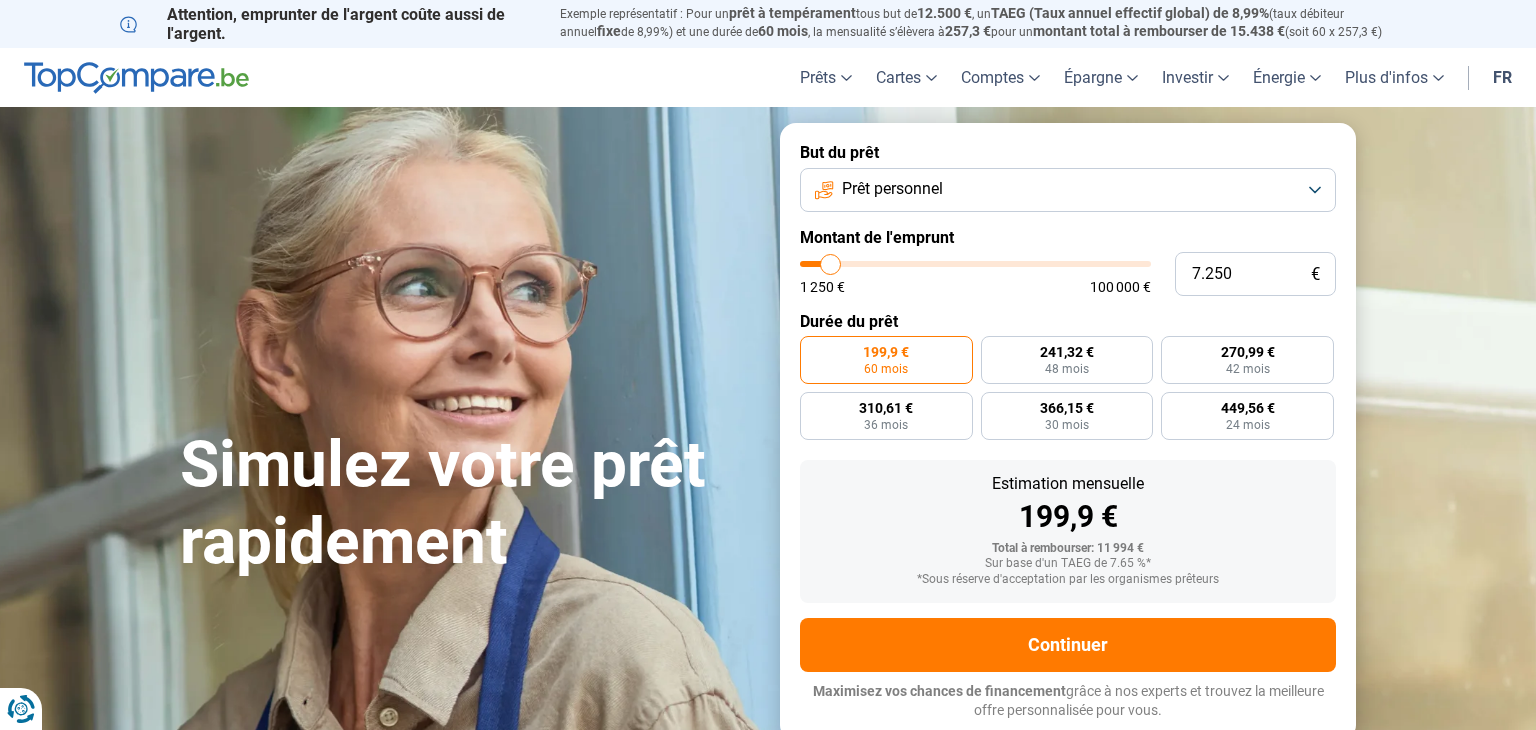 type on "7.000" 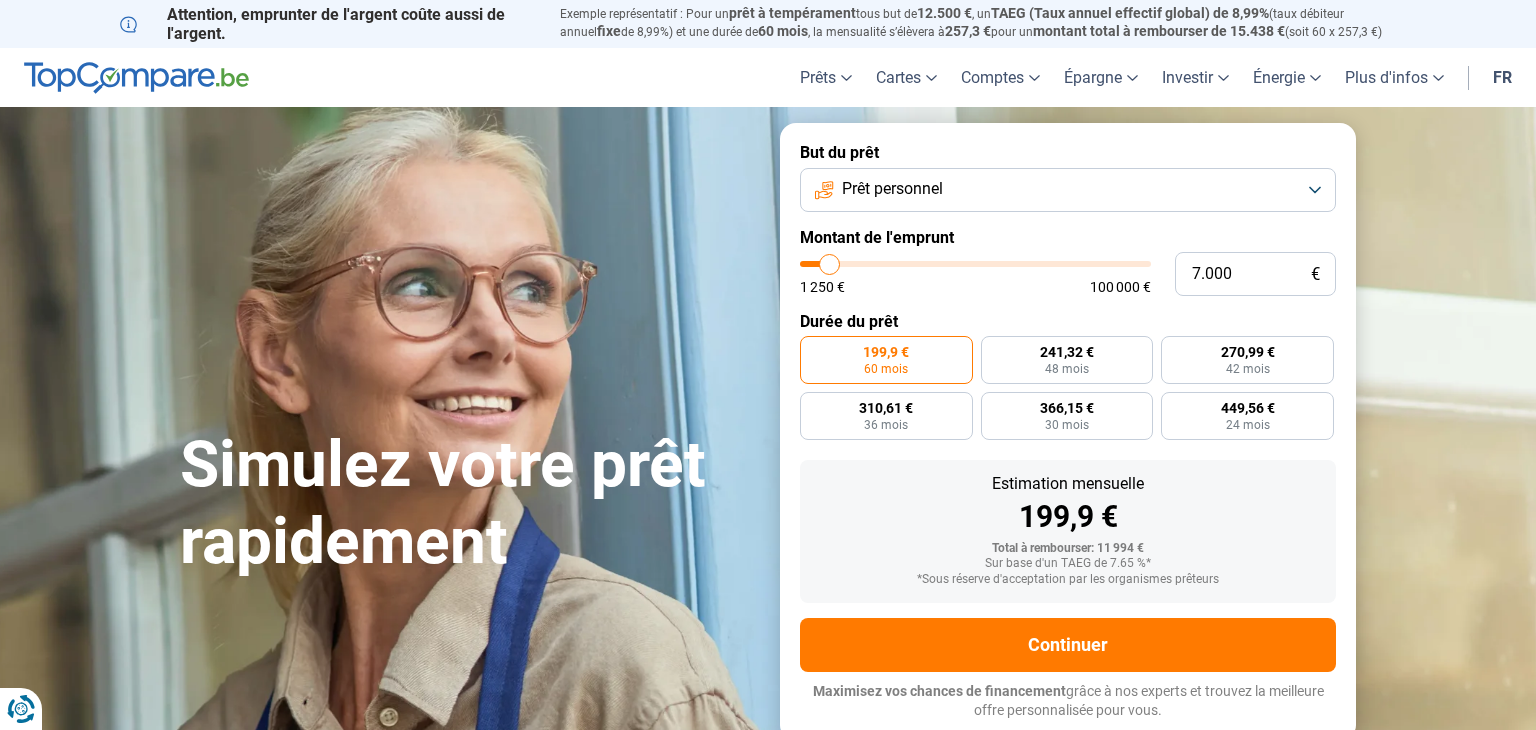 type on "6.750" 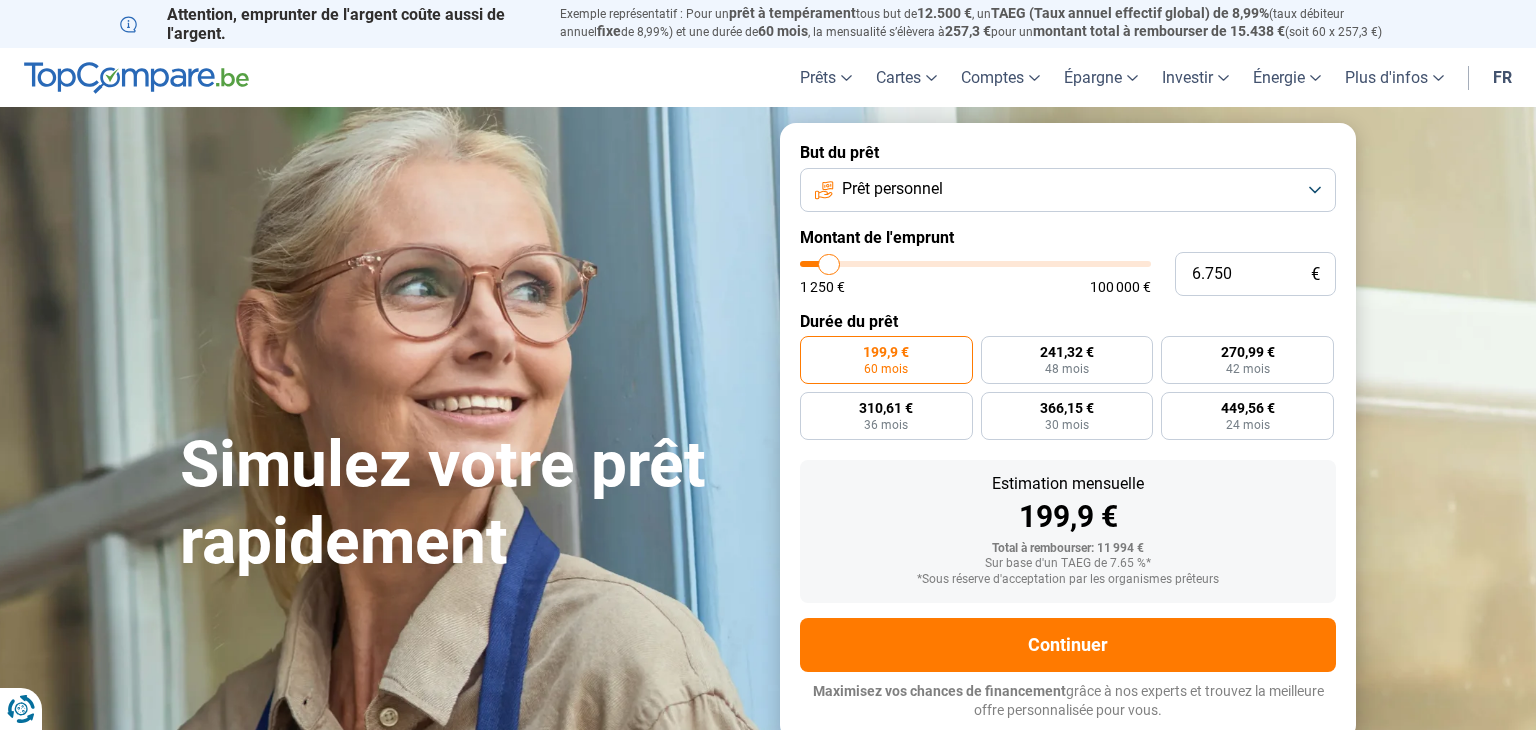 type on "6.500" 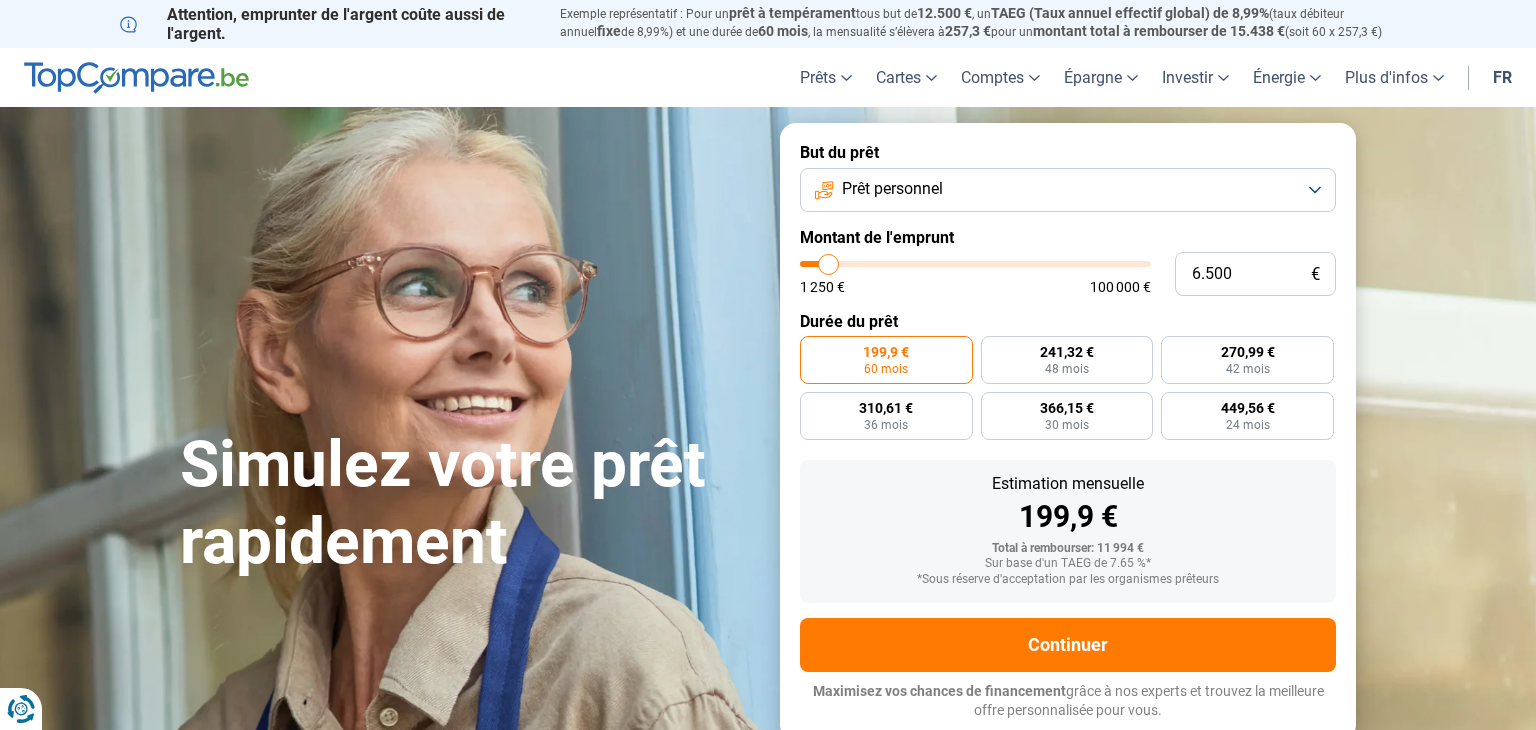 type on "6.250" 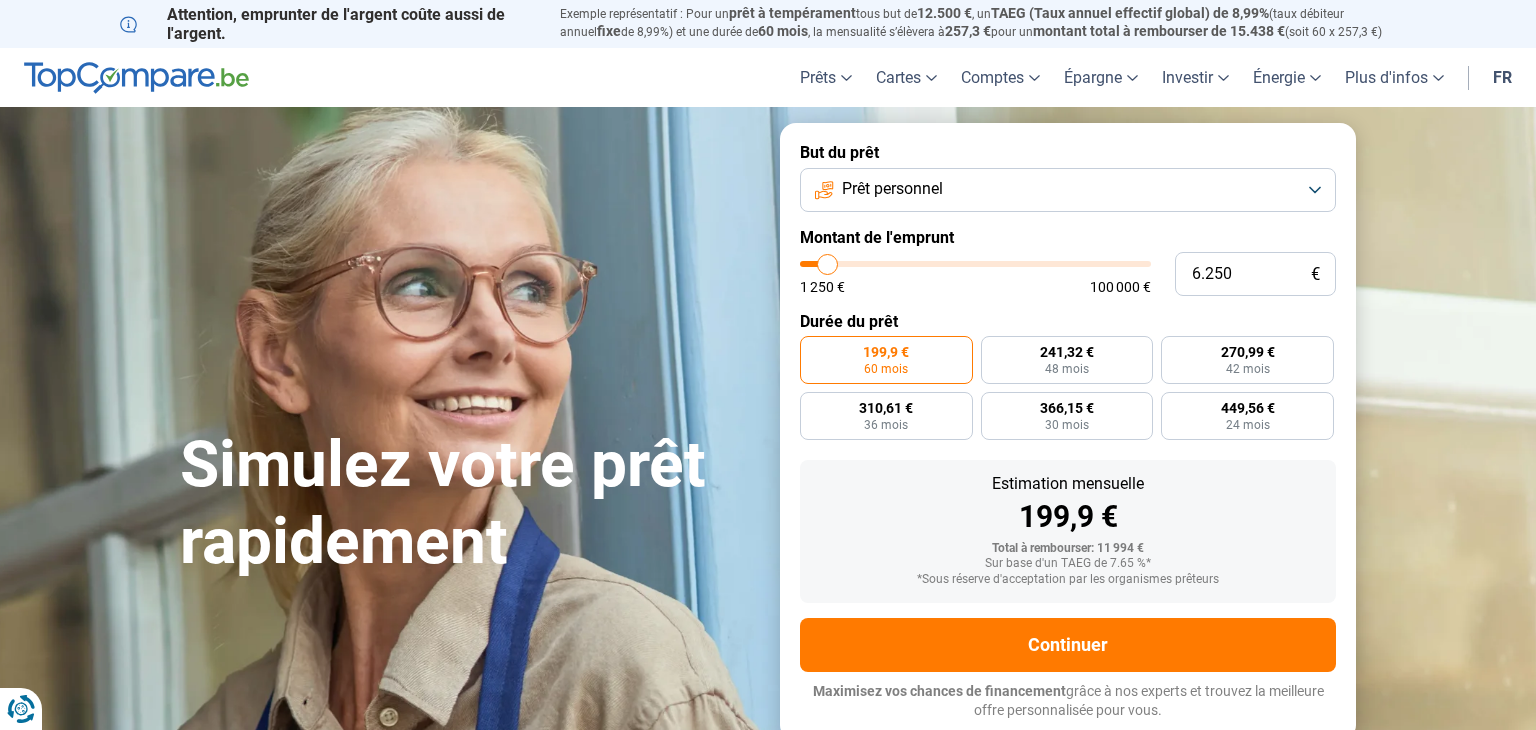 type on "6.000" 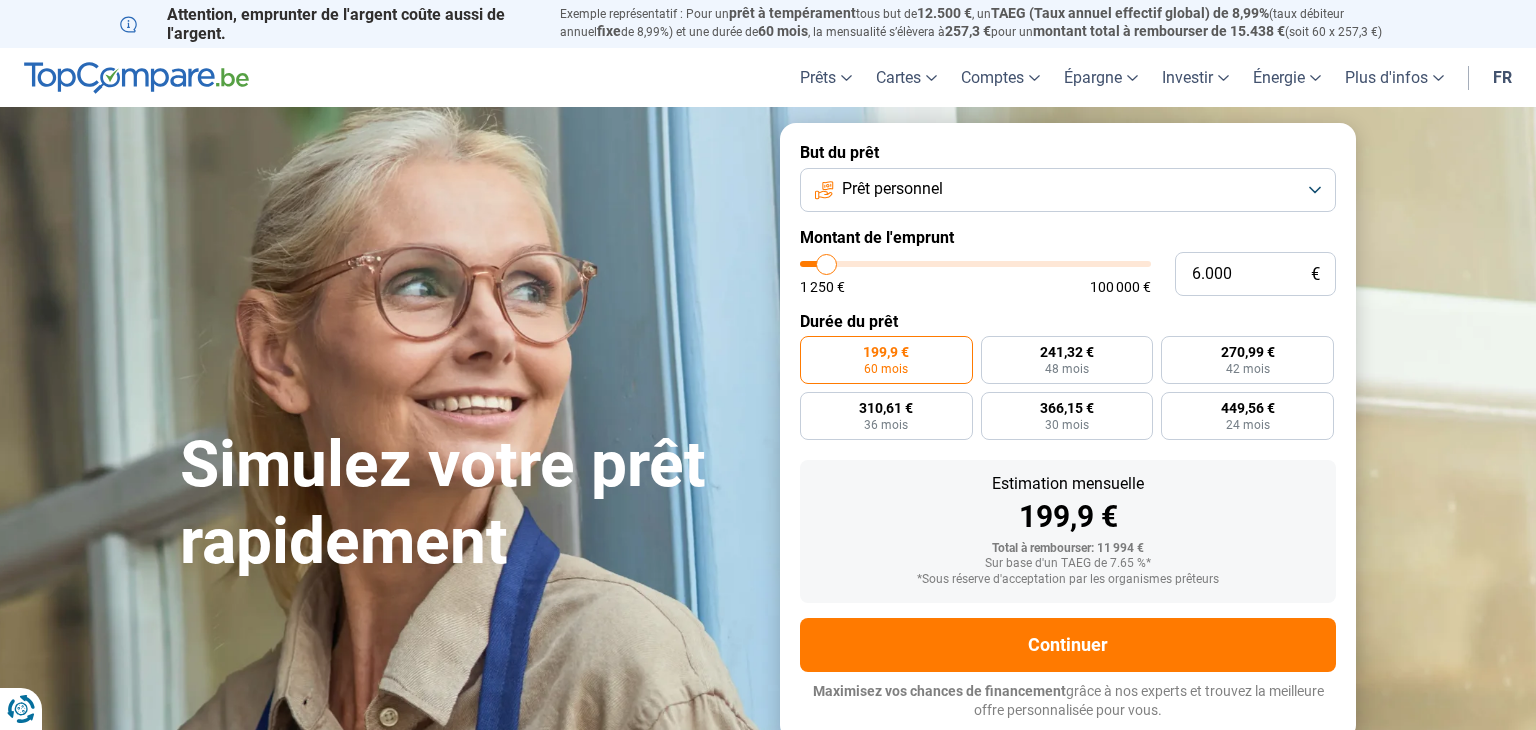 type on "5.750" 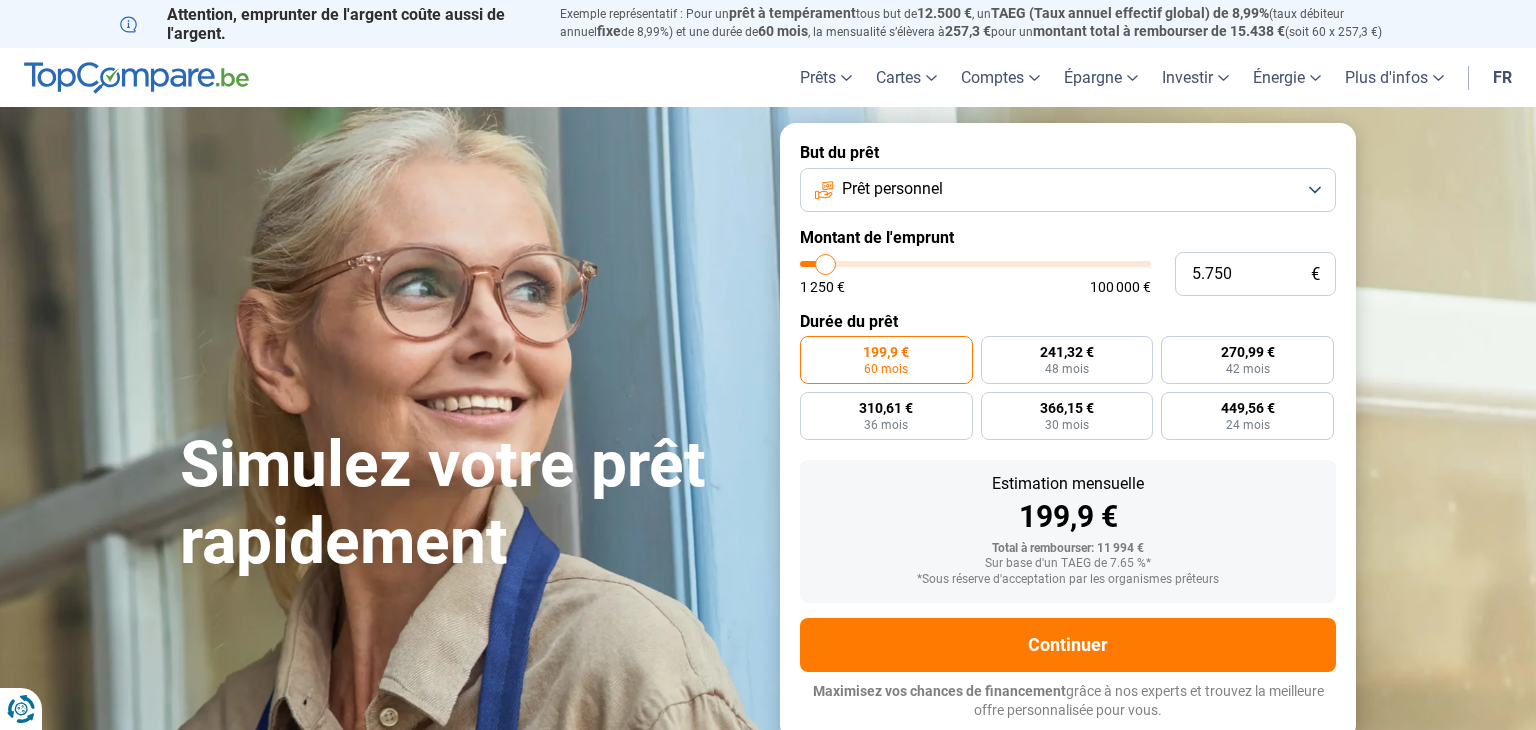 type on "5.500" 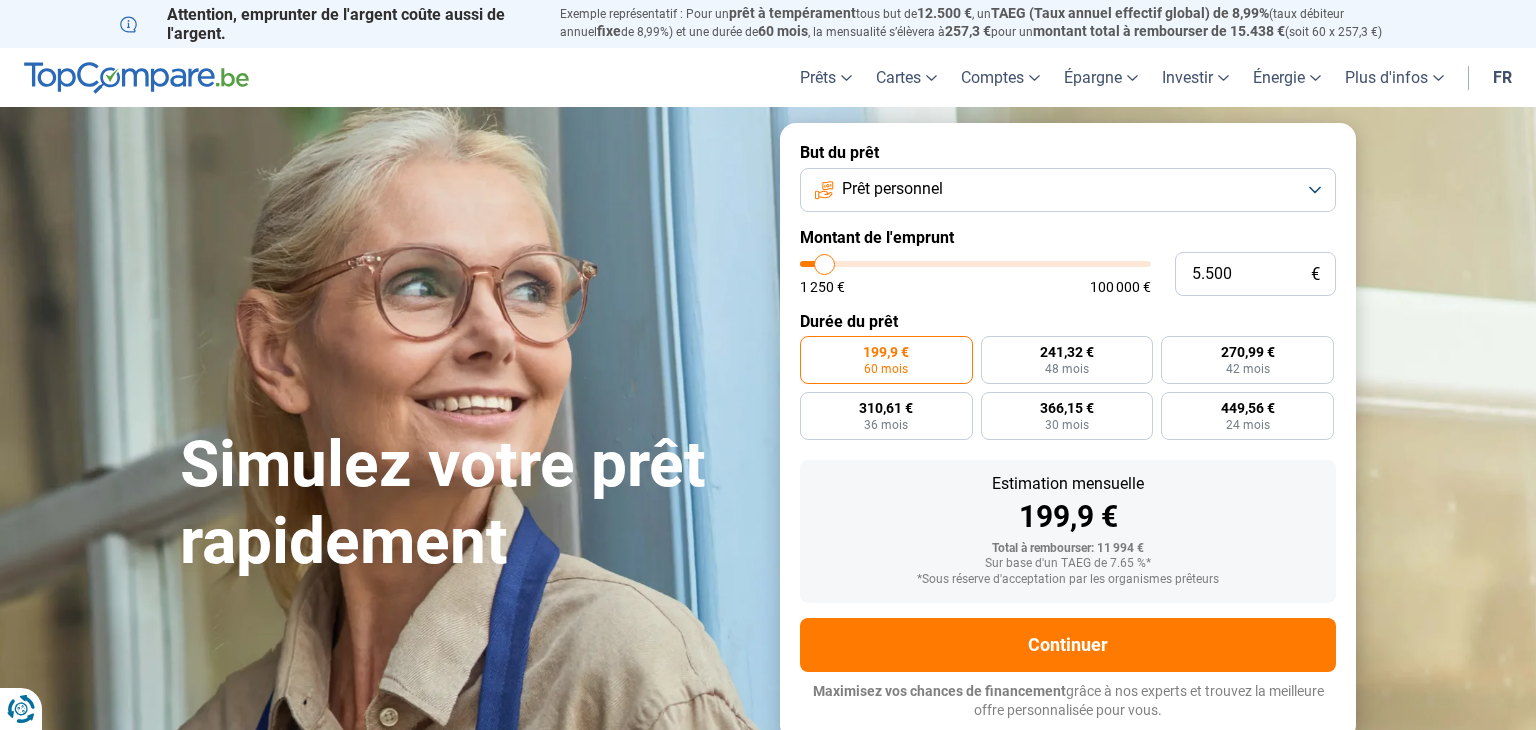 type on "5.250" 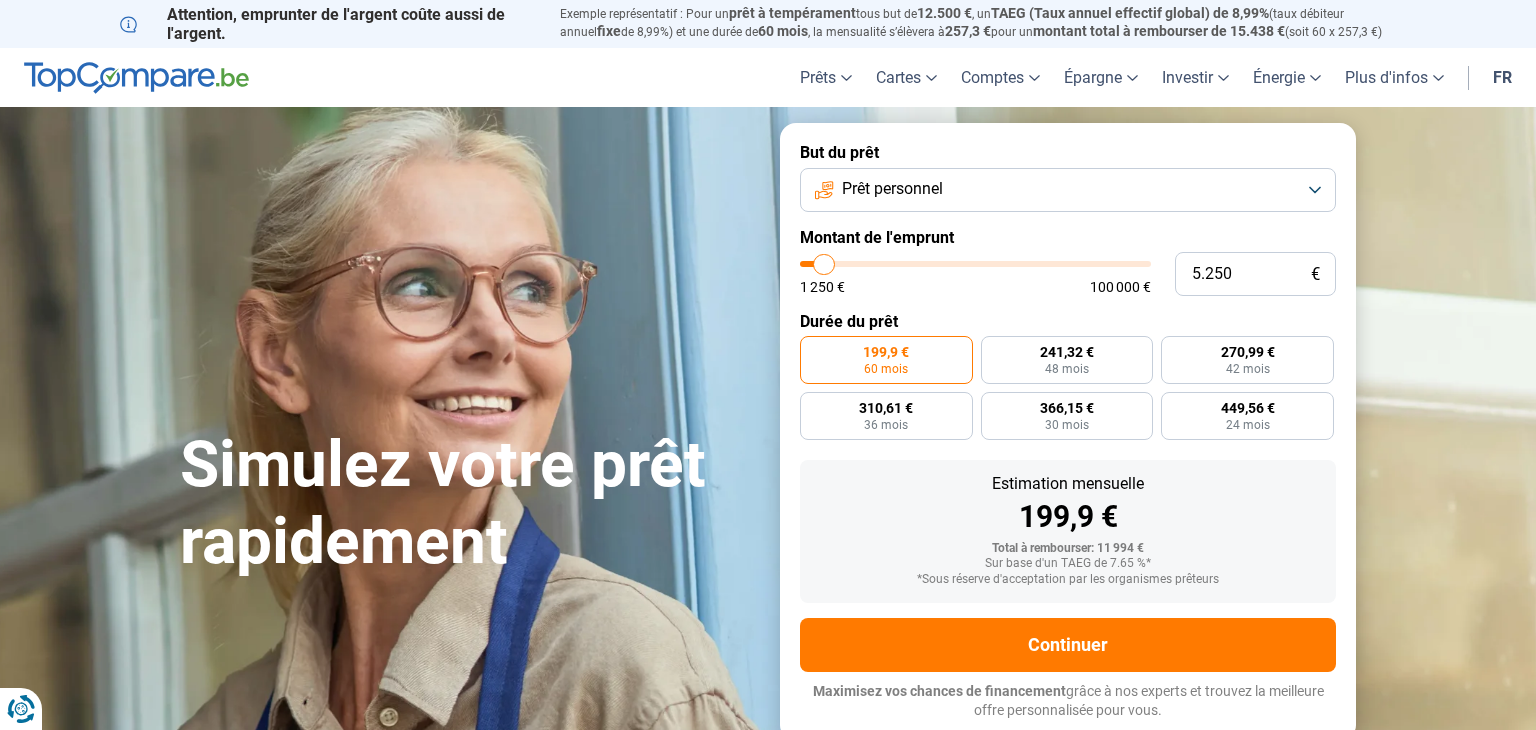 type on "5.000" 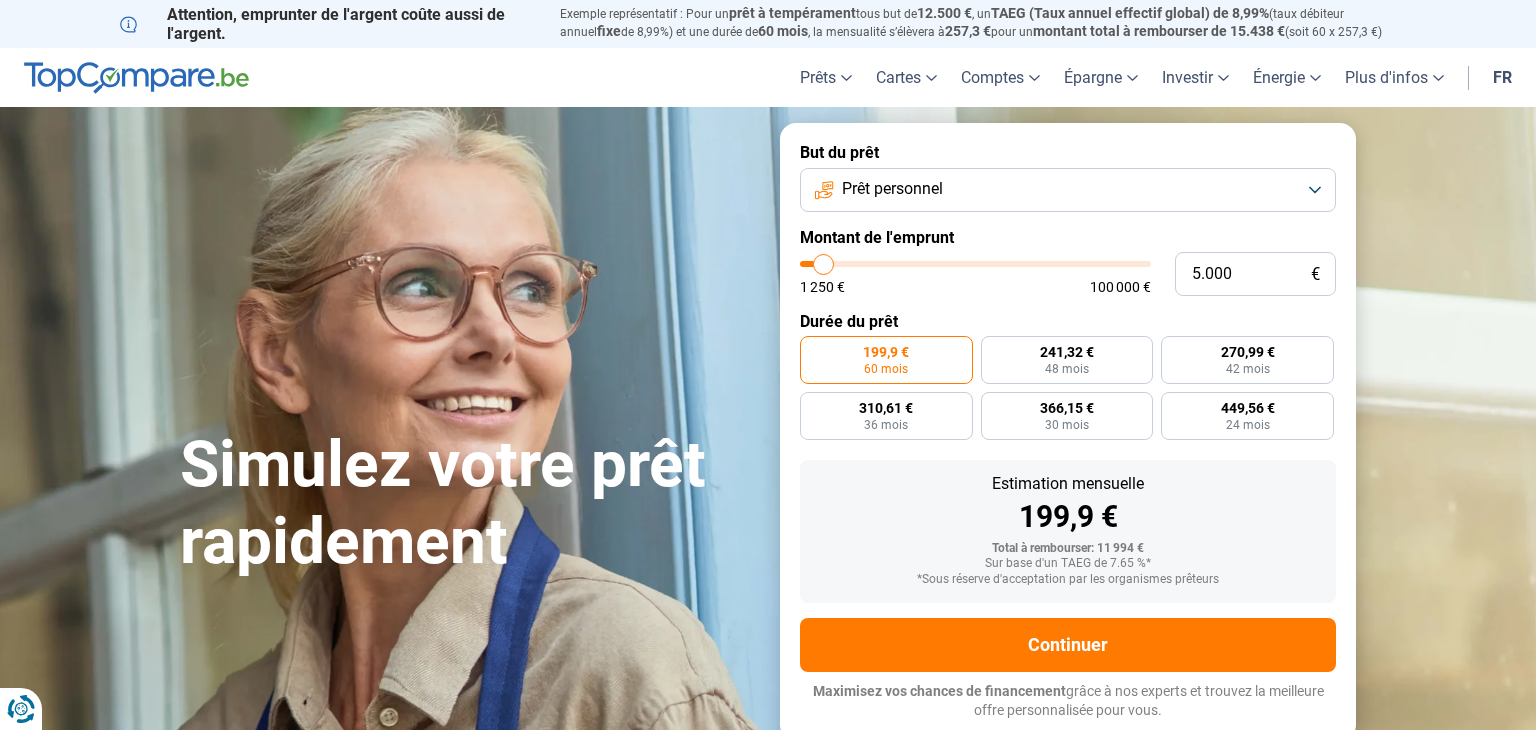 type on "4.750" 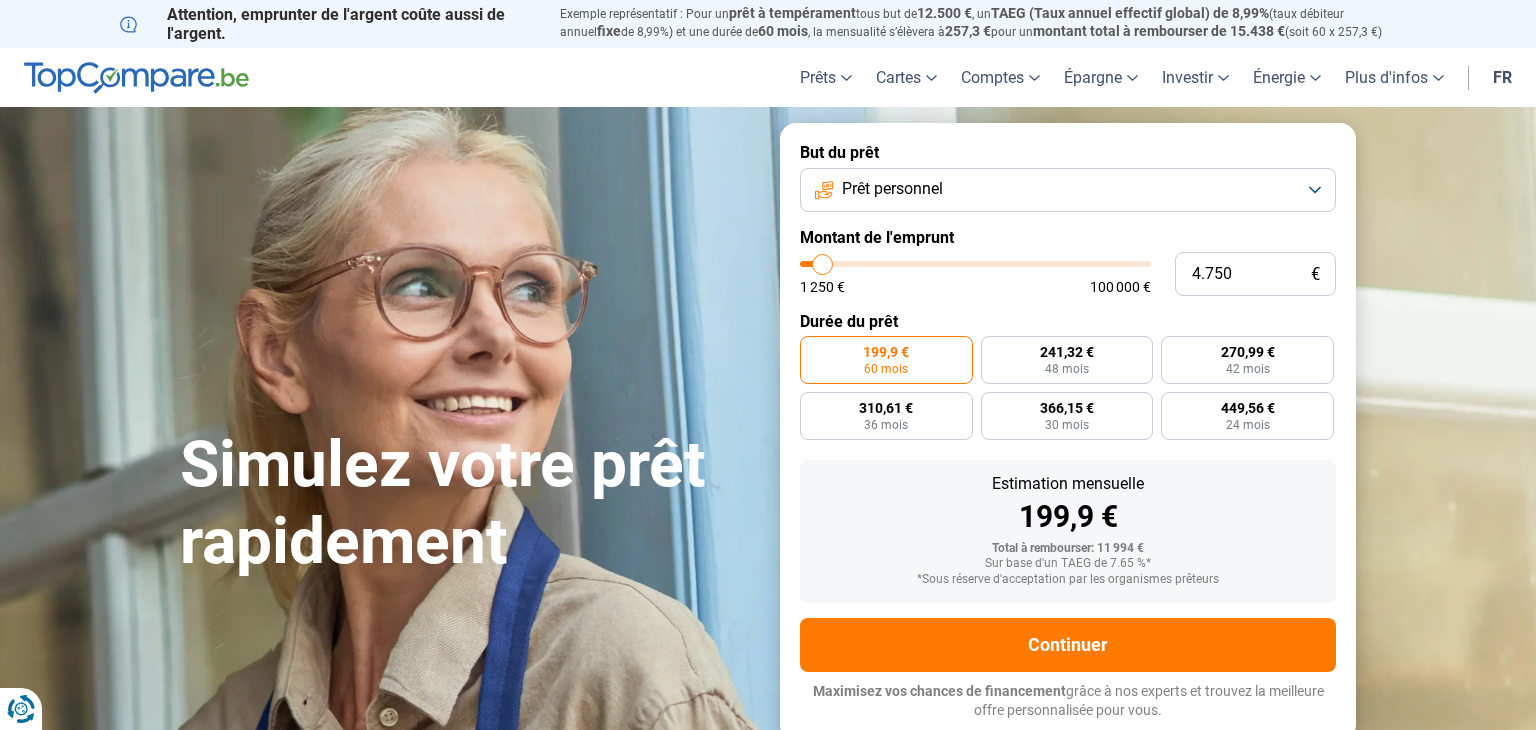 type on "4.500" 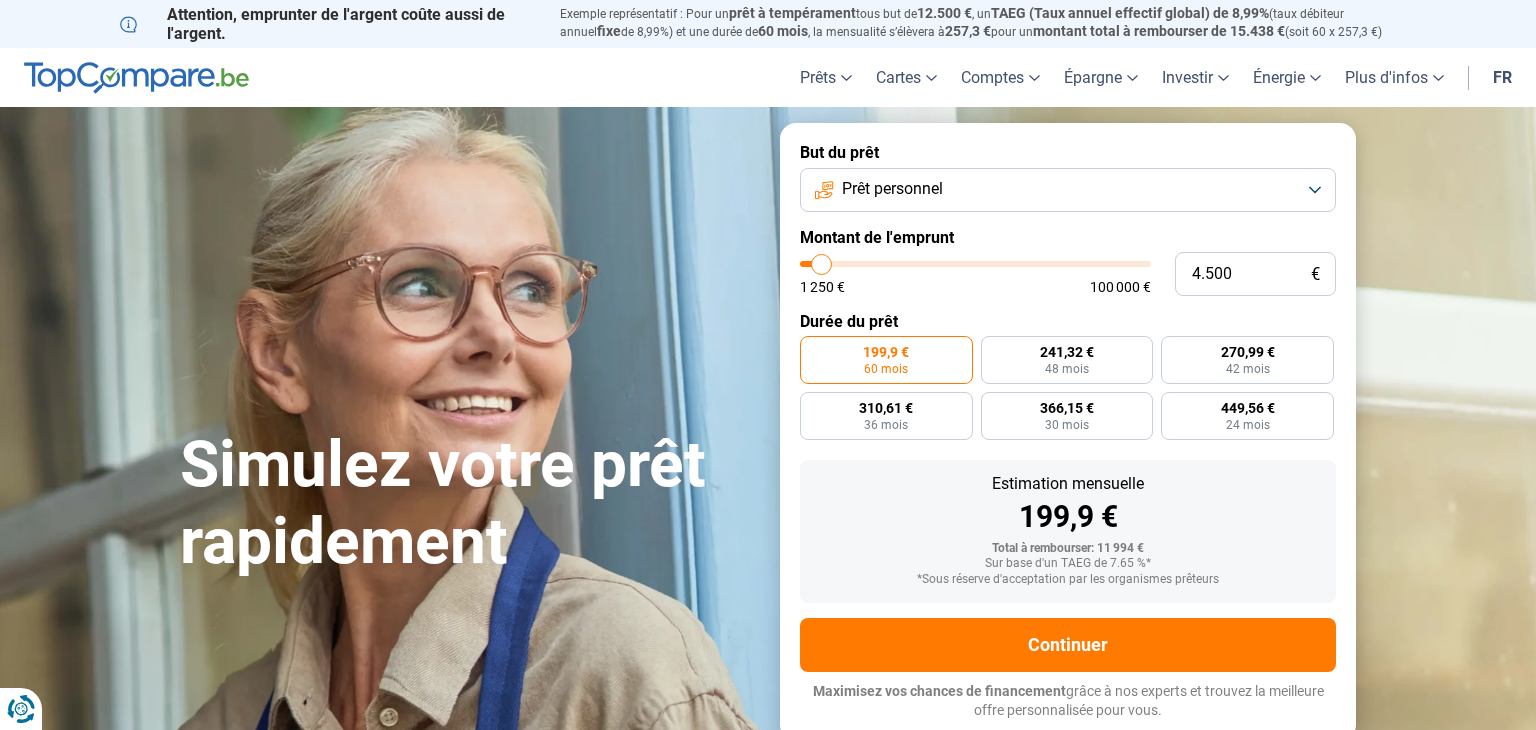 type on "4.250" 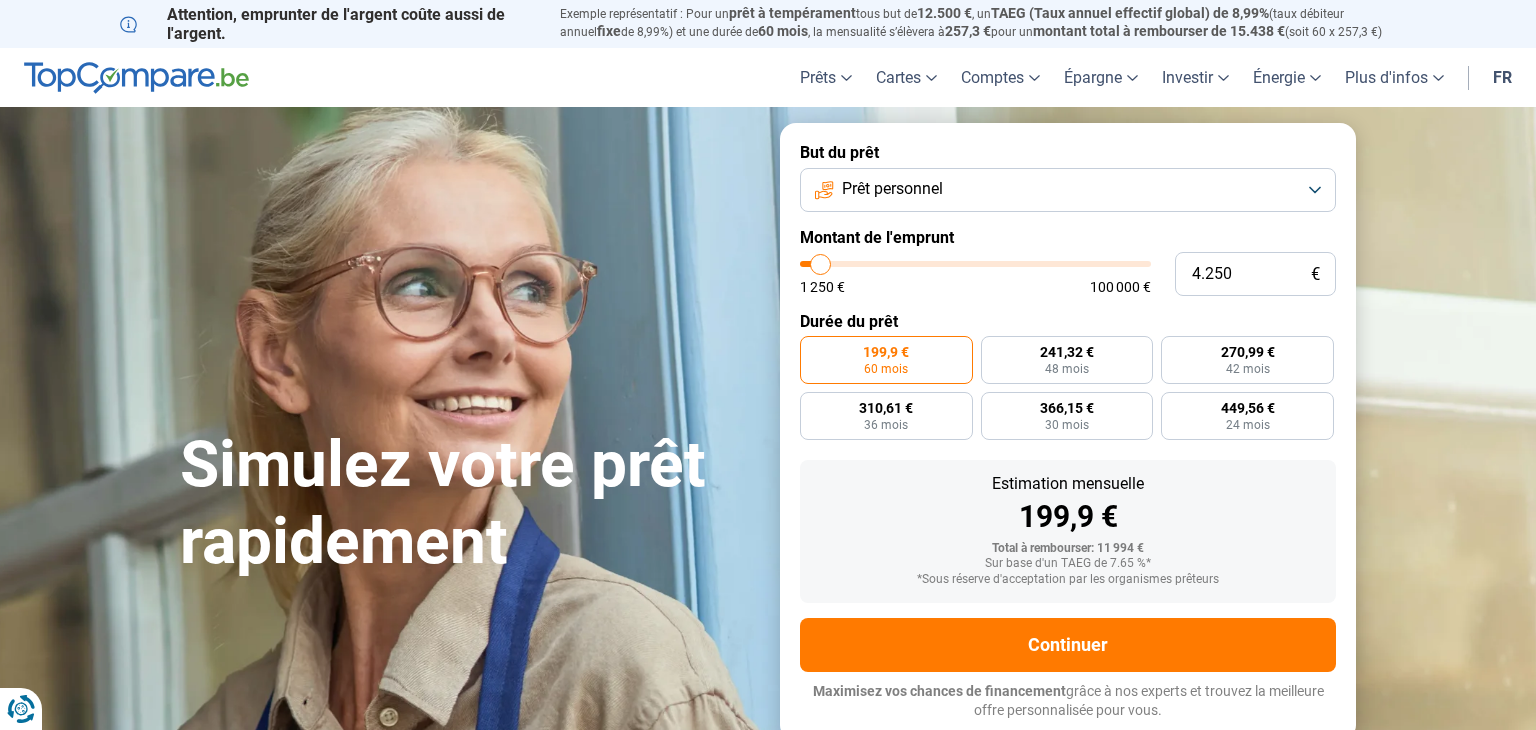 type on "4.000" 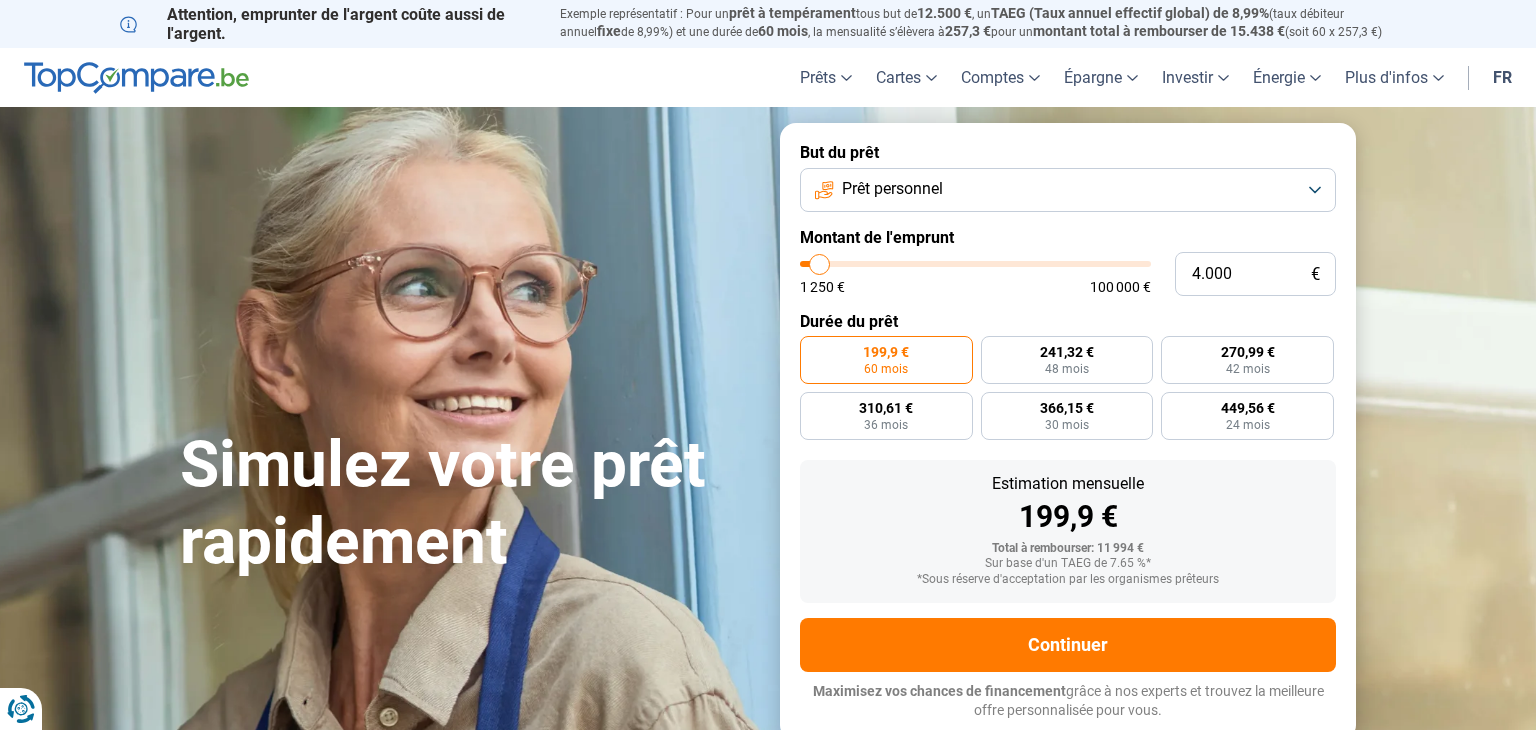 type on "3.750" 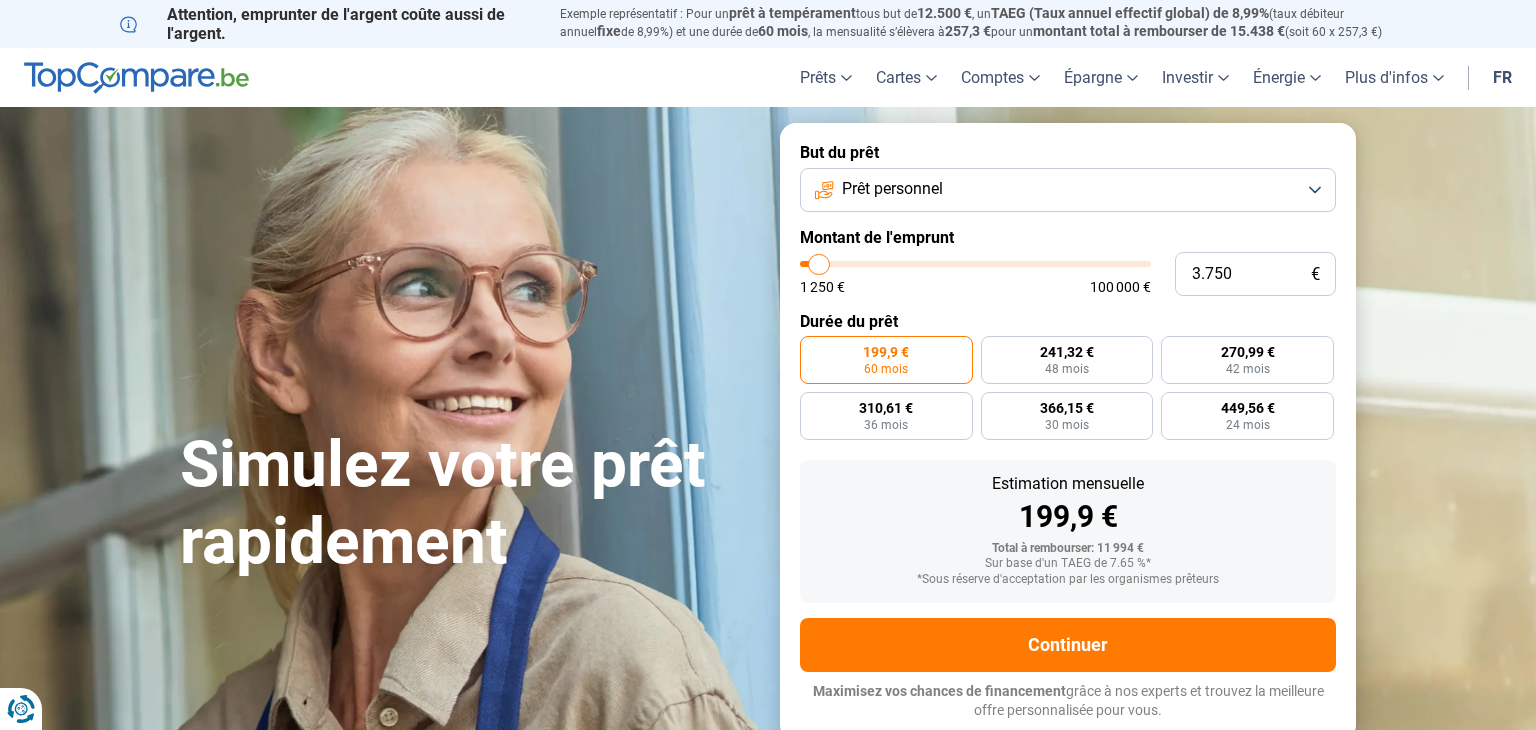 type on "3.500" 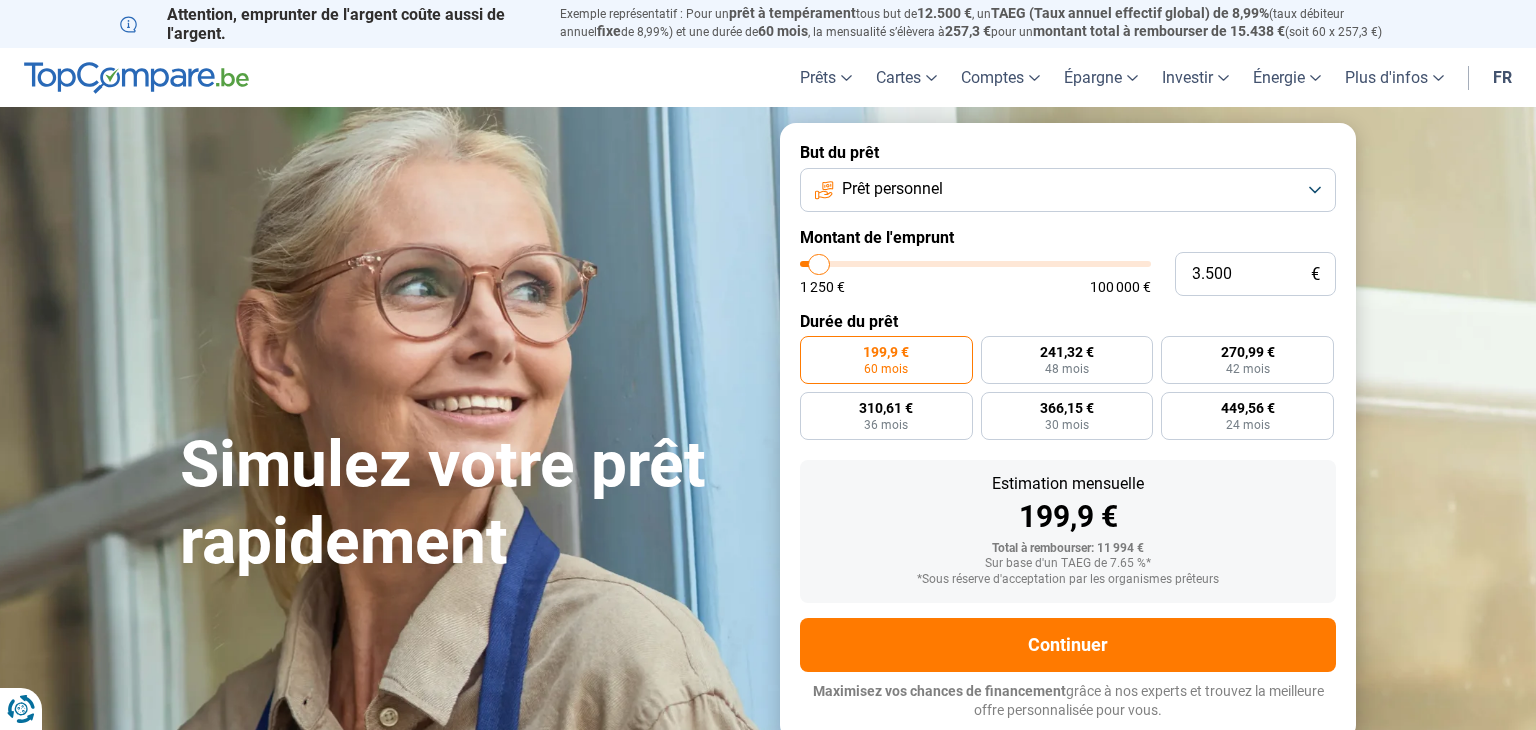 type on "3500" 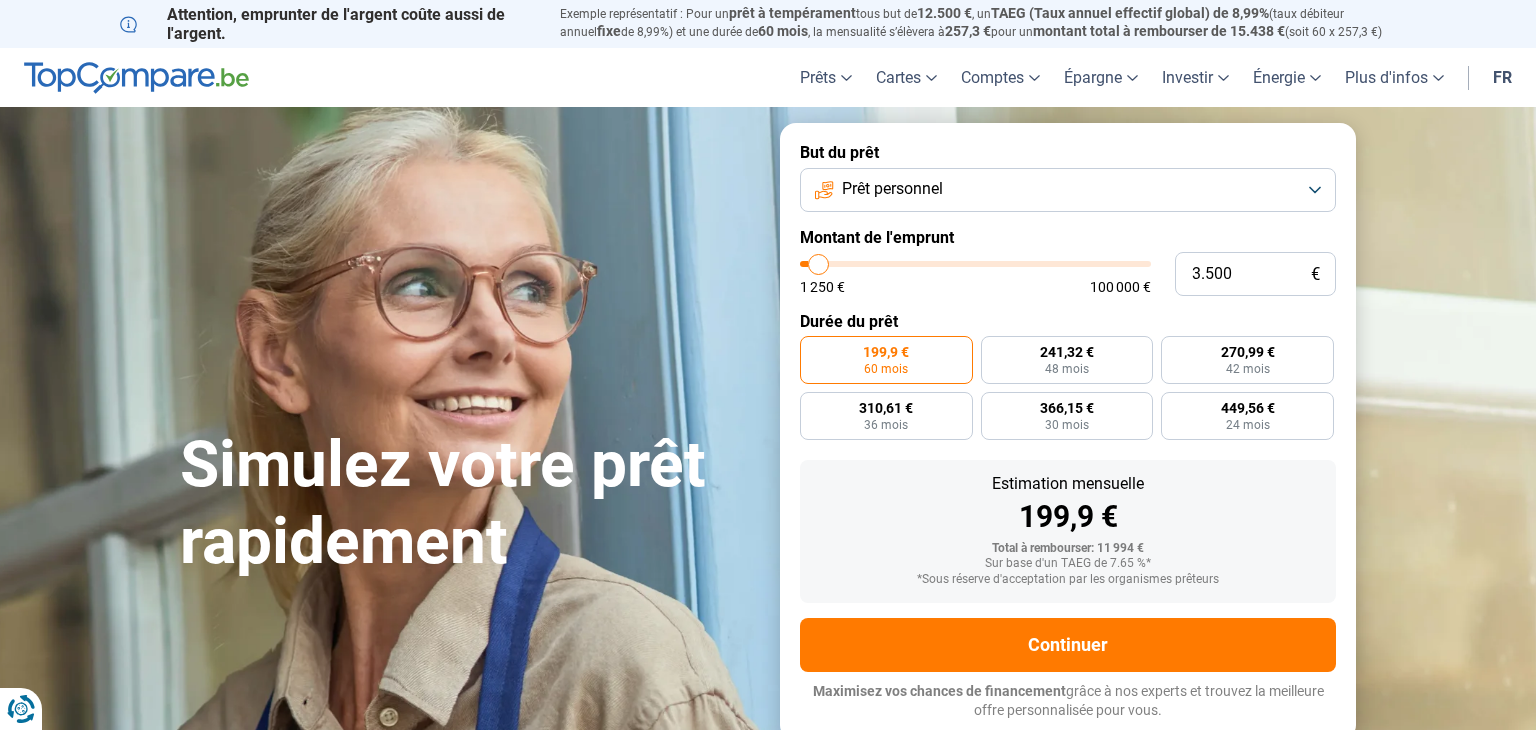 type on "3.250" 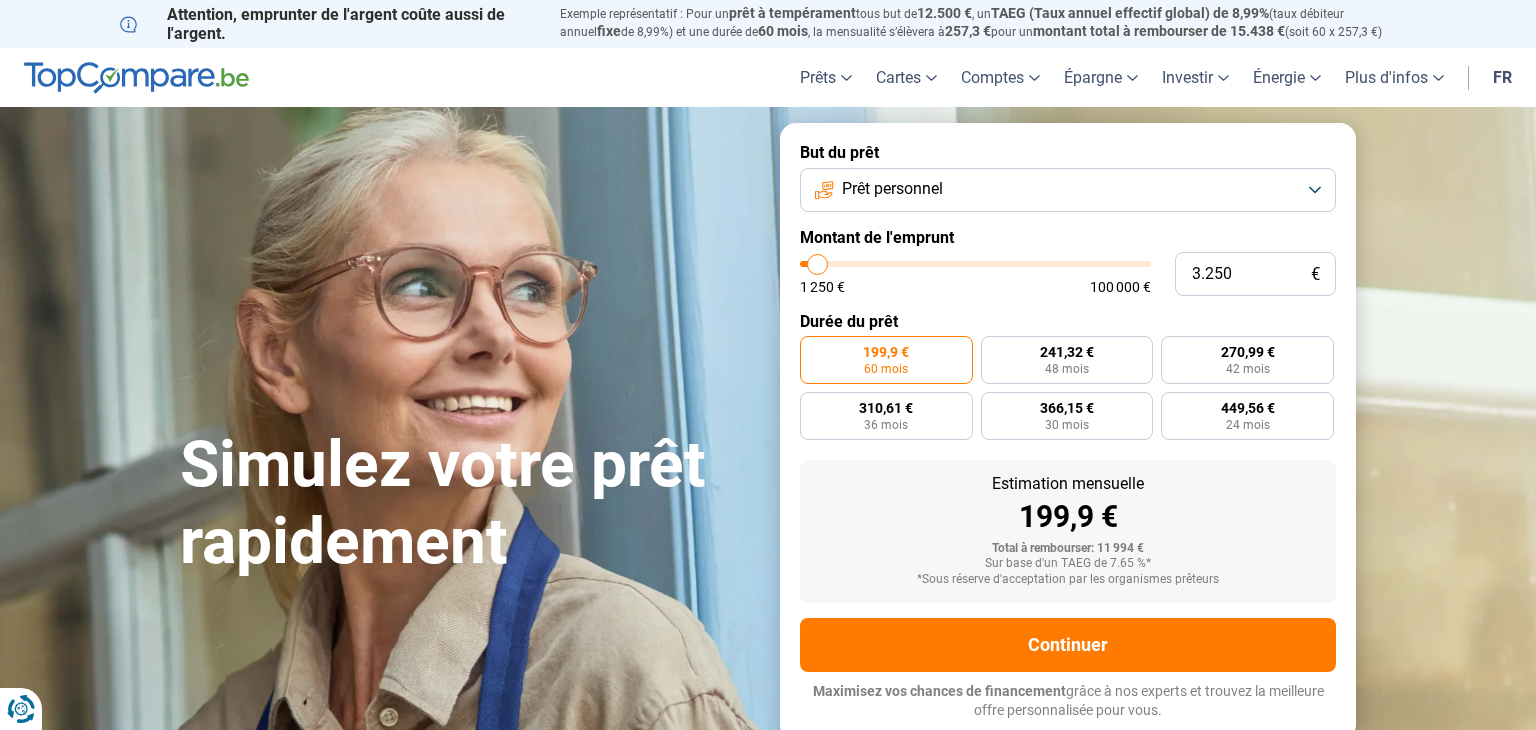 type on "3.000" 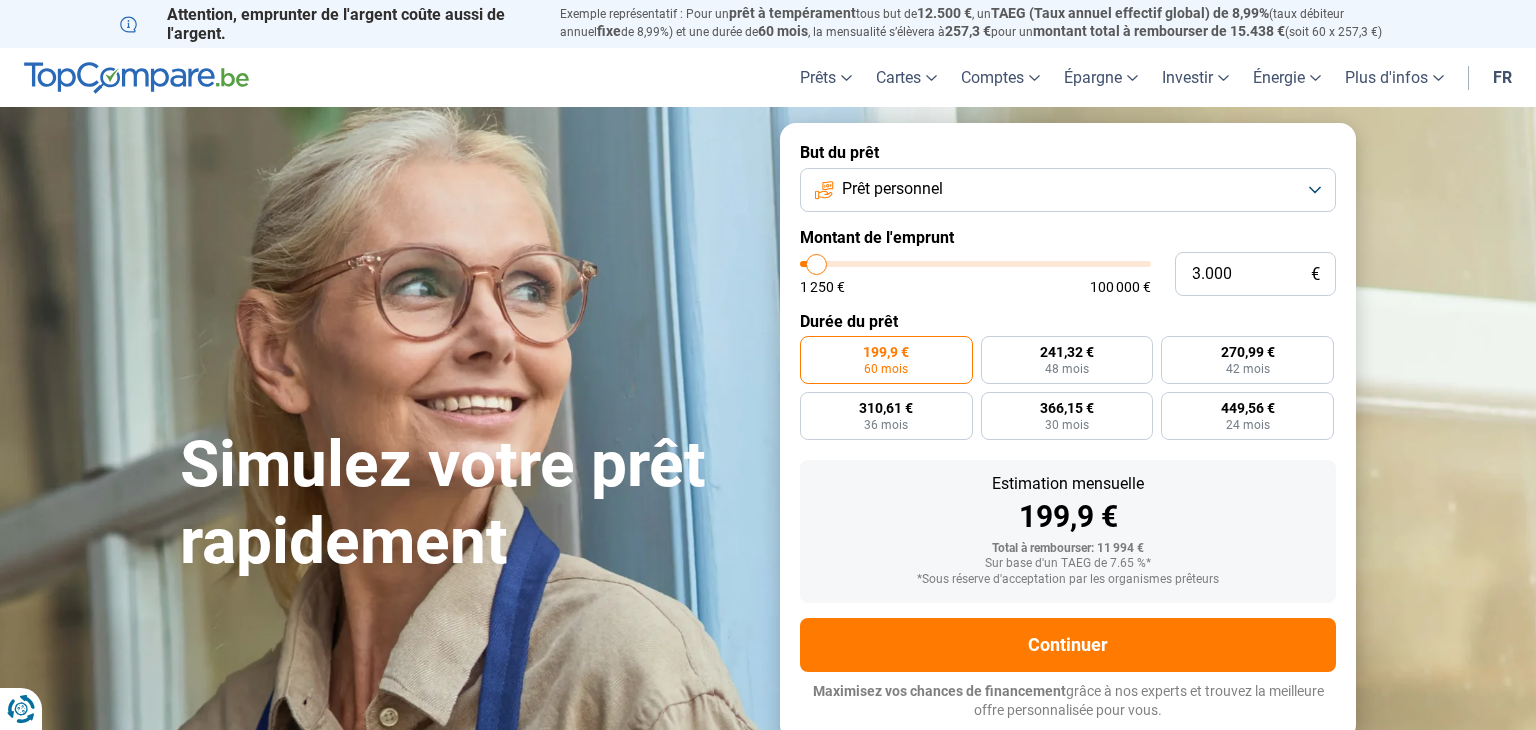 type on "2.750" 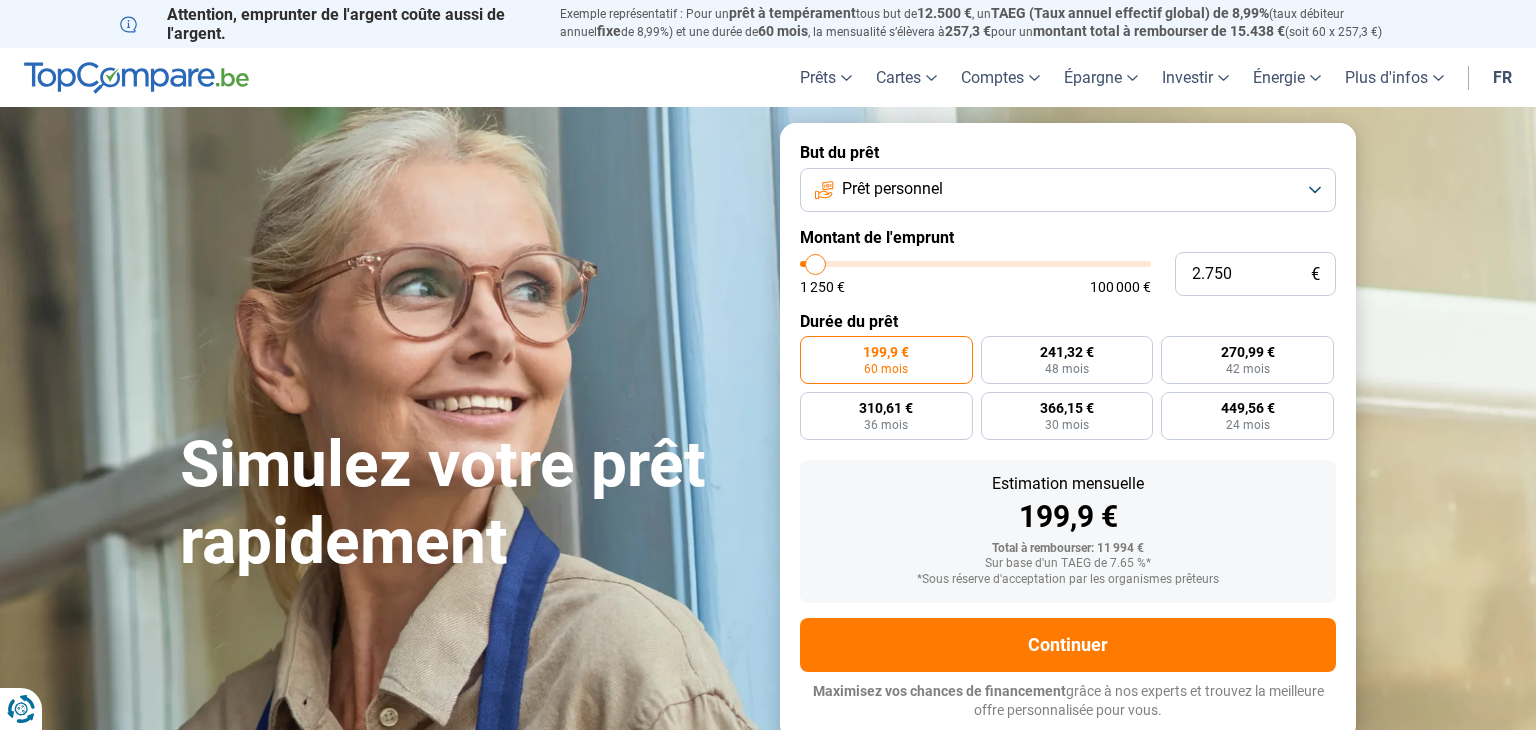 type on "2.500" 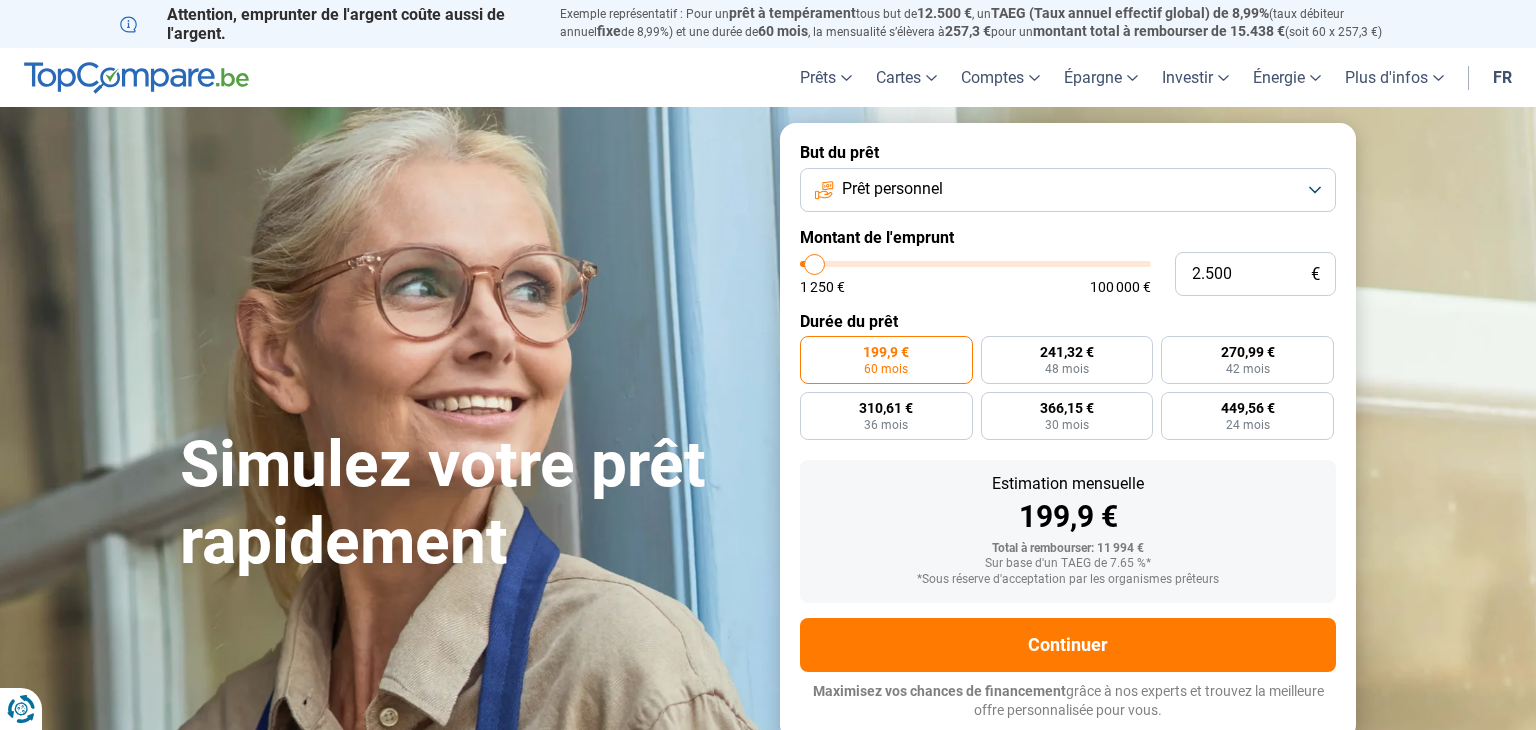 drag, startPoint x: 838, startPoint y: 269, endPoint x: 815, endPoint y: 265, distance: 23.345236 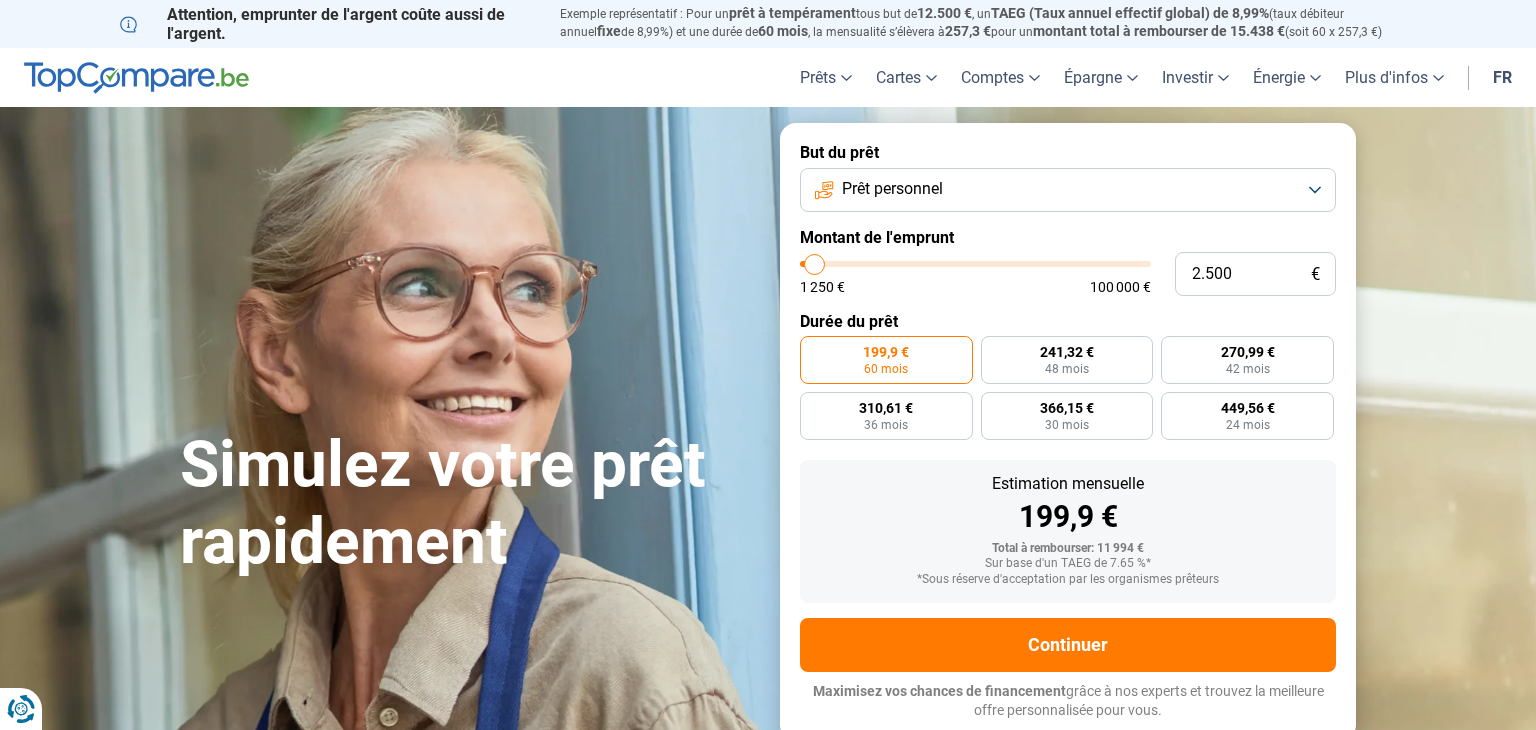 type on "2500" 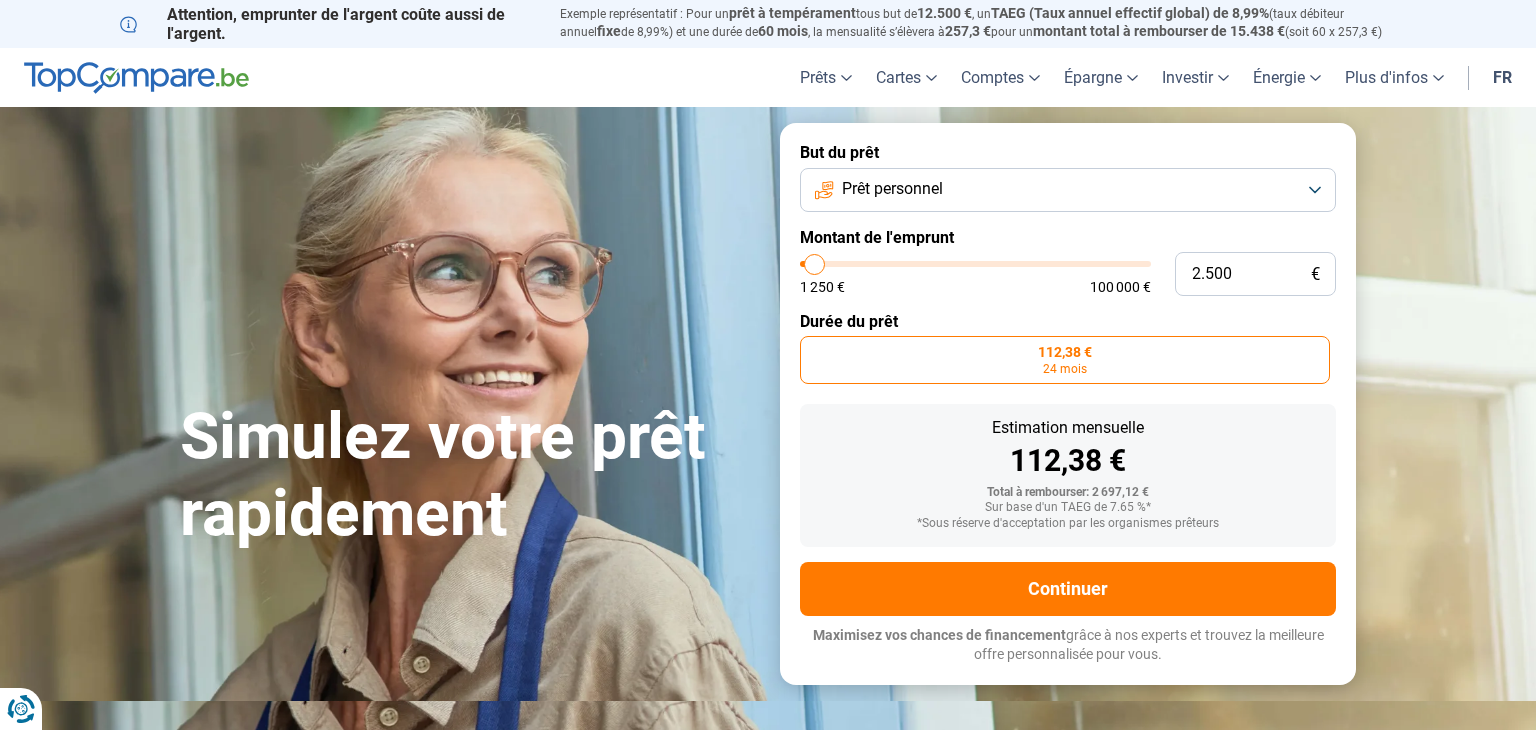 click on "112,38 € 24 mois" at bounding box center [1065, 360] 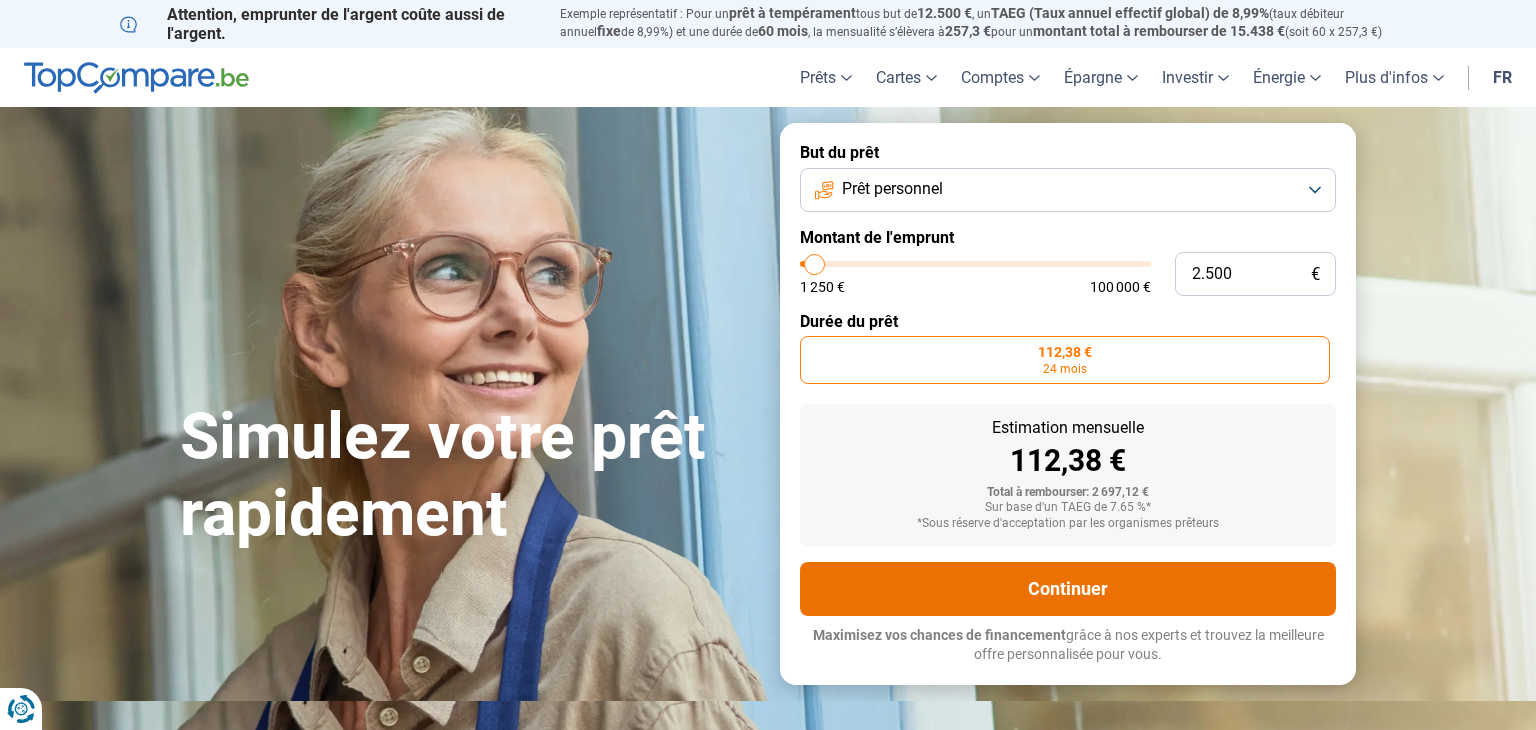 click on "Continuer" at bounding box center (1068, 589) 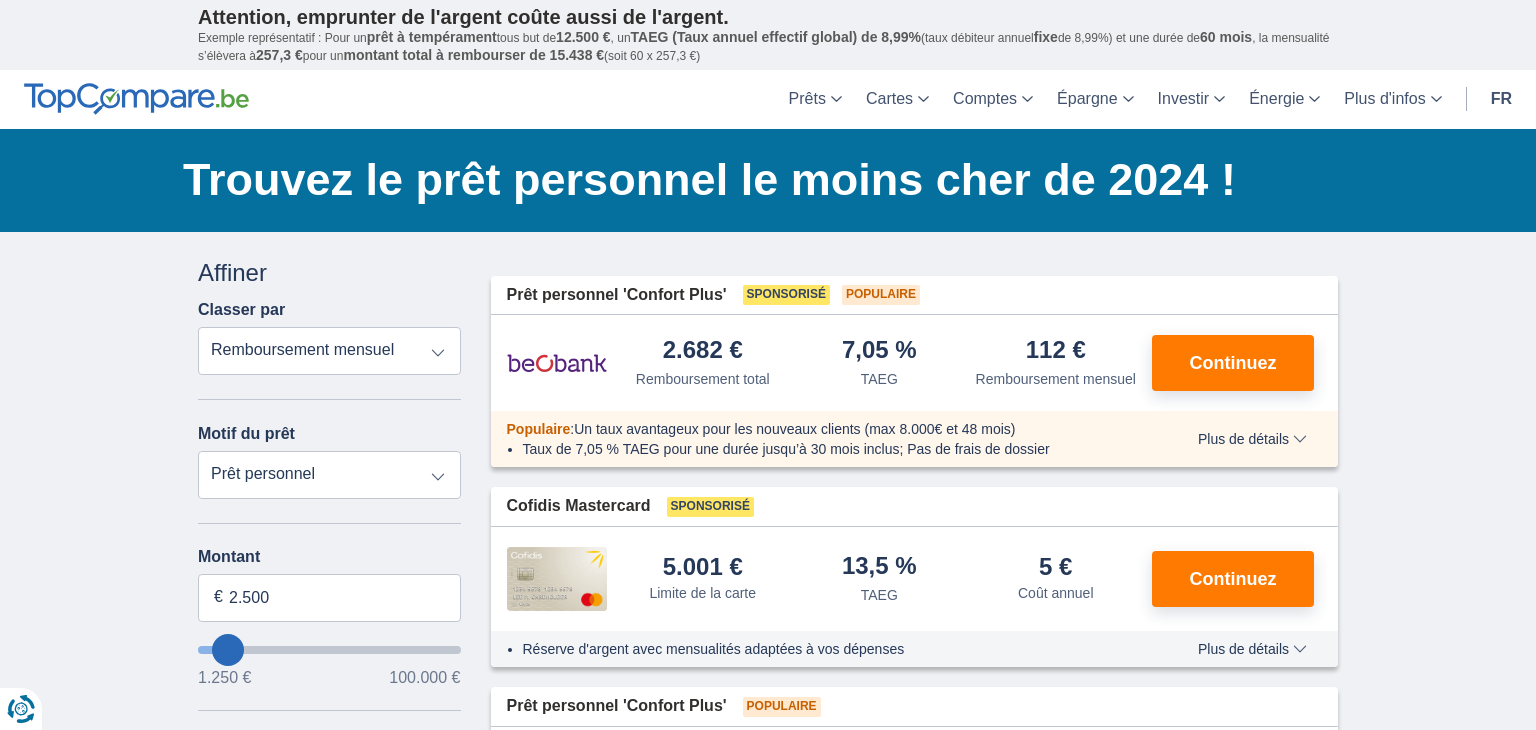scroll, scrollTop: 0, scrollLeft: 0, axis: both 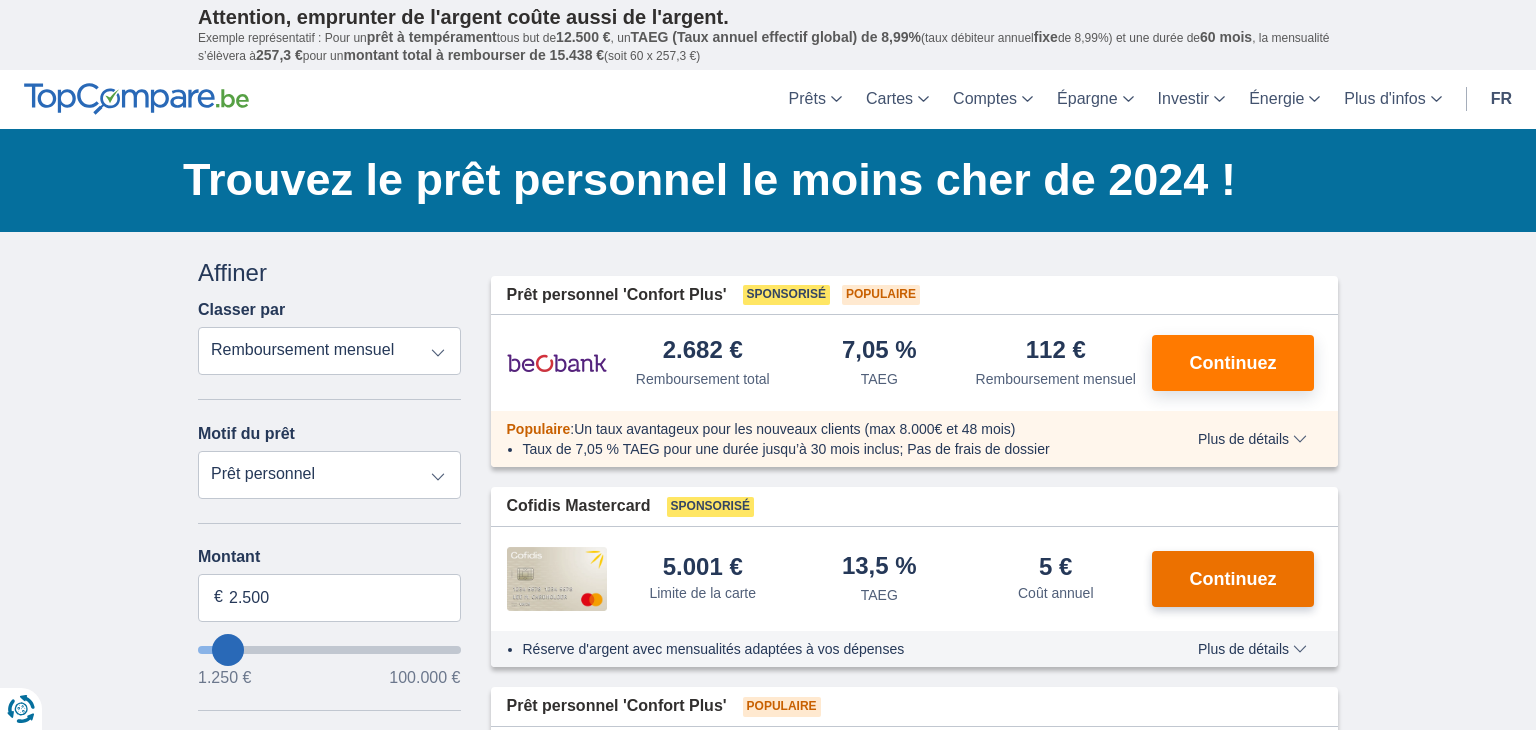 click on "Continuez" at bounding box center (1233, 579) 